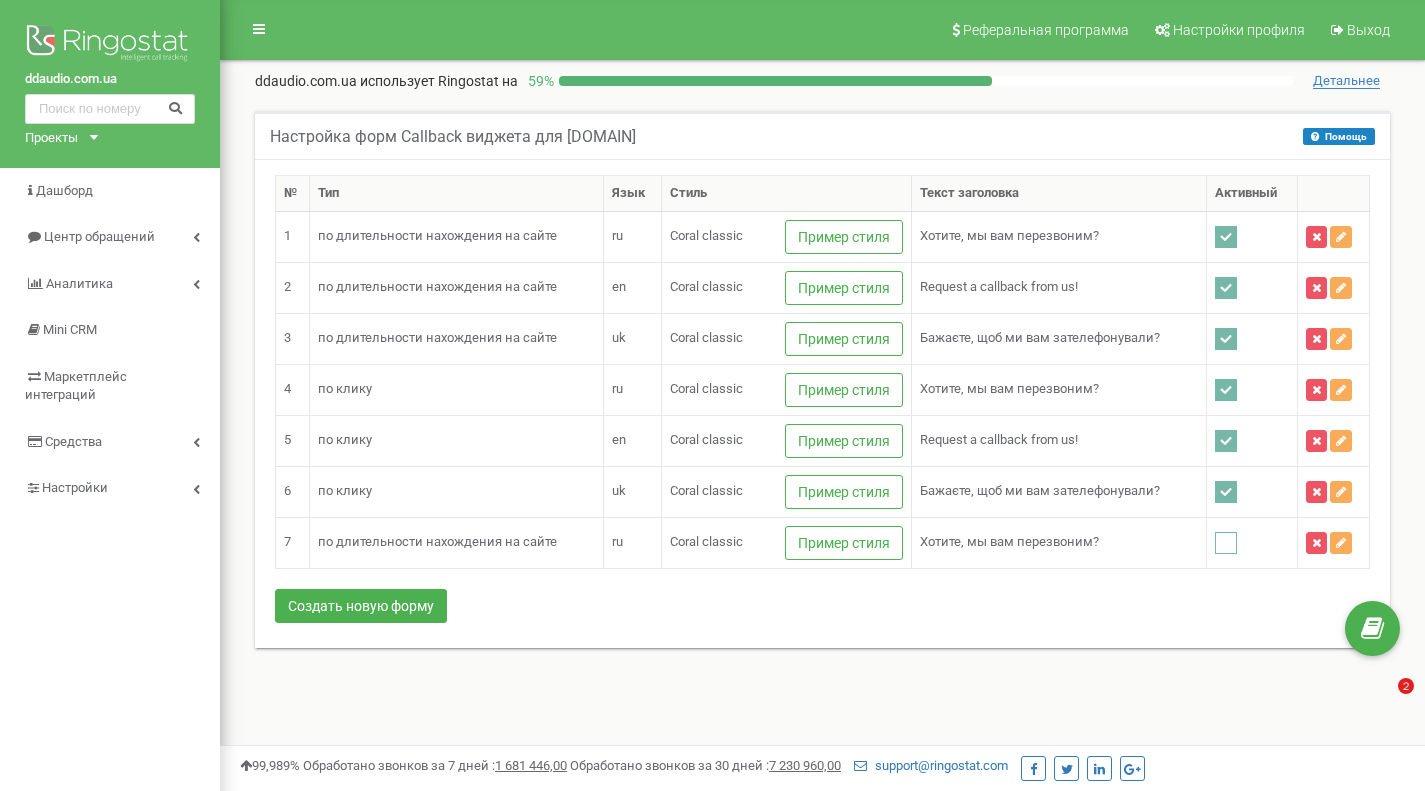 scroll, scrollTop: 0, scrollLeft: 0, axis: both 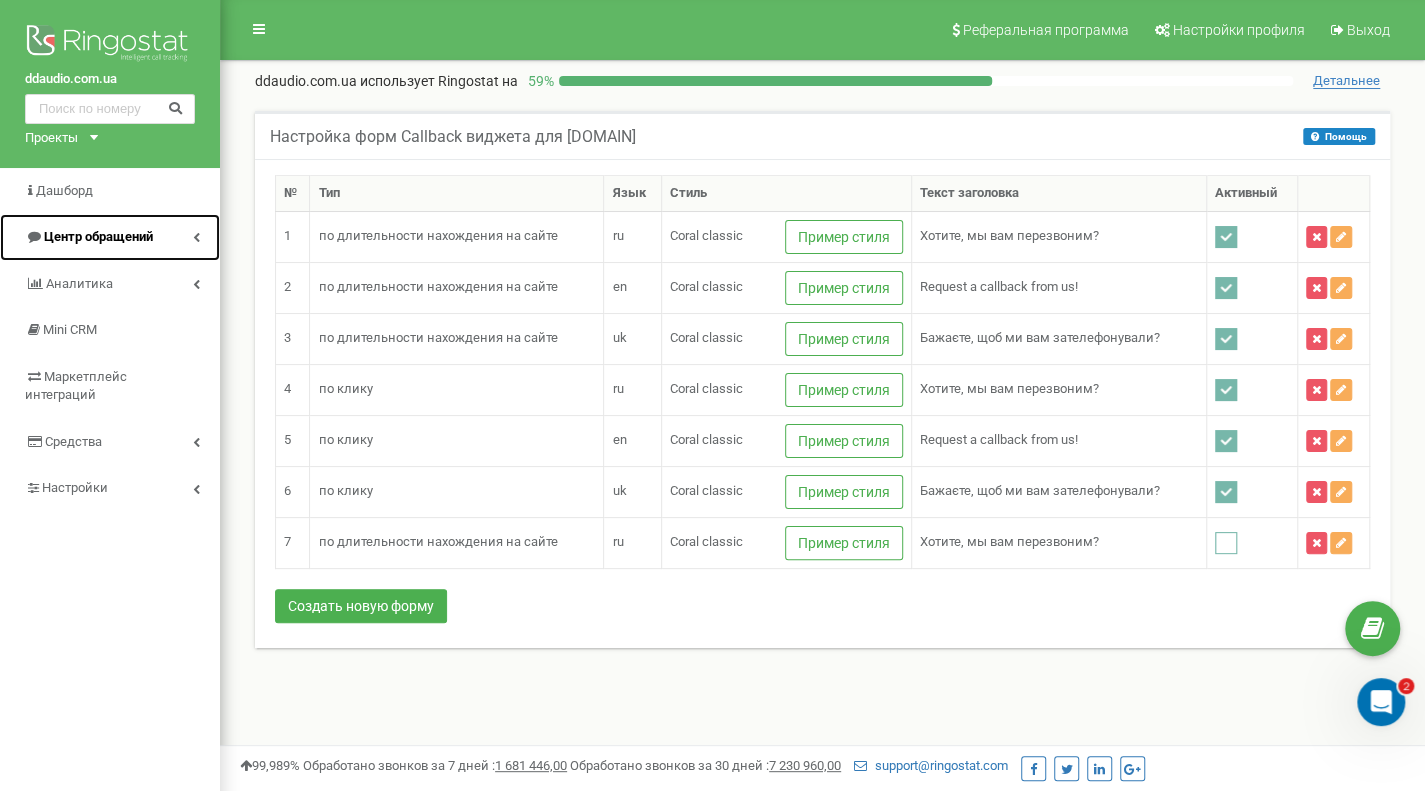 click on "Центр обращений" at bounding box center (98, 236) 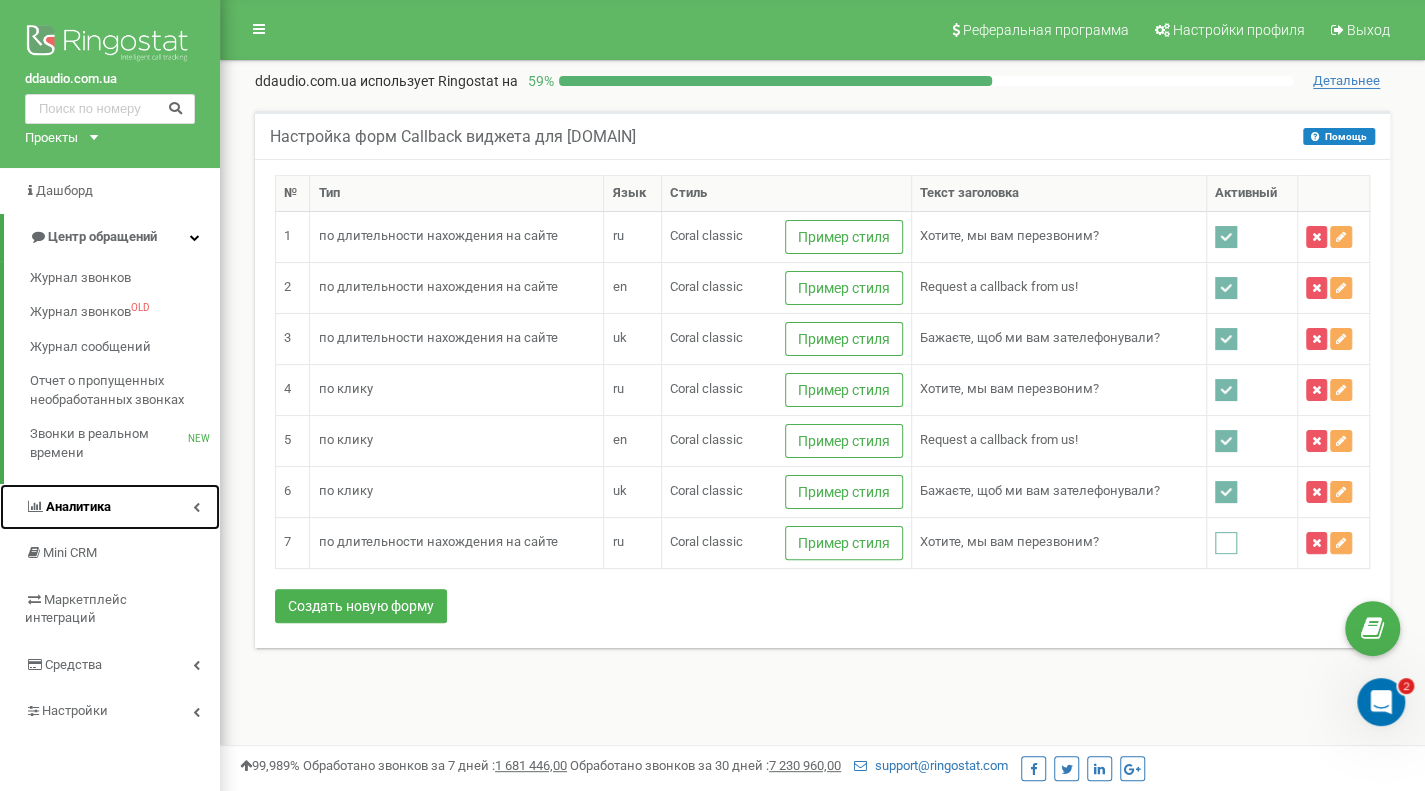 click on "Аналитика" at bounding box center (78, 506) 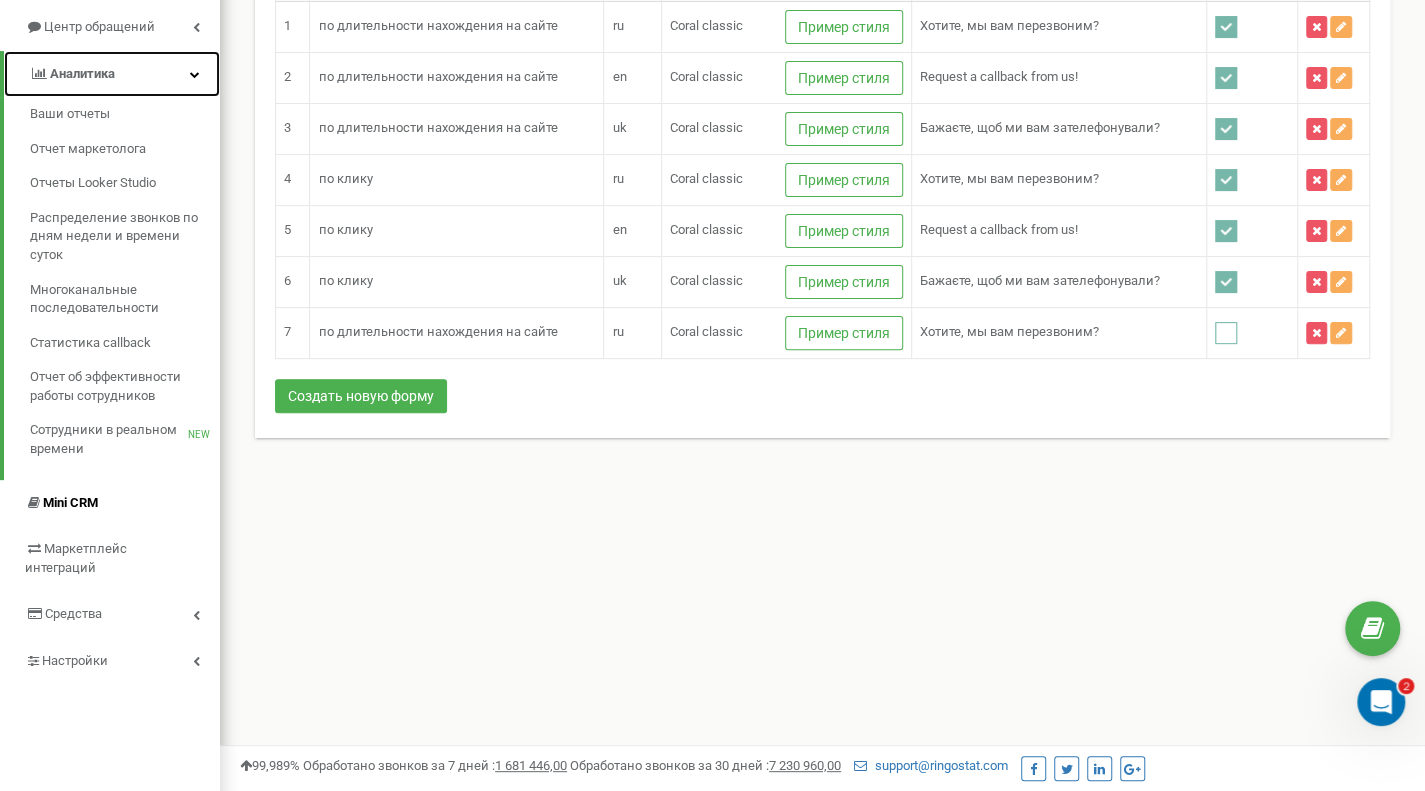 scroll, scrollTop: 228, scrollLeft: 0, axis: vertical 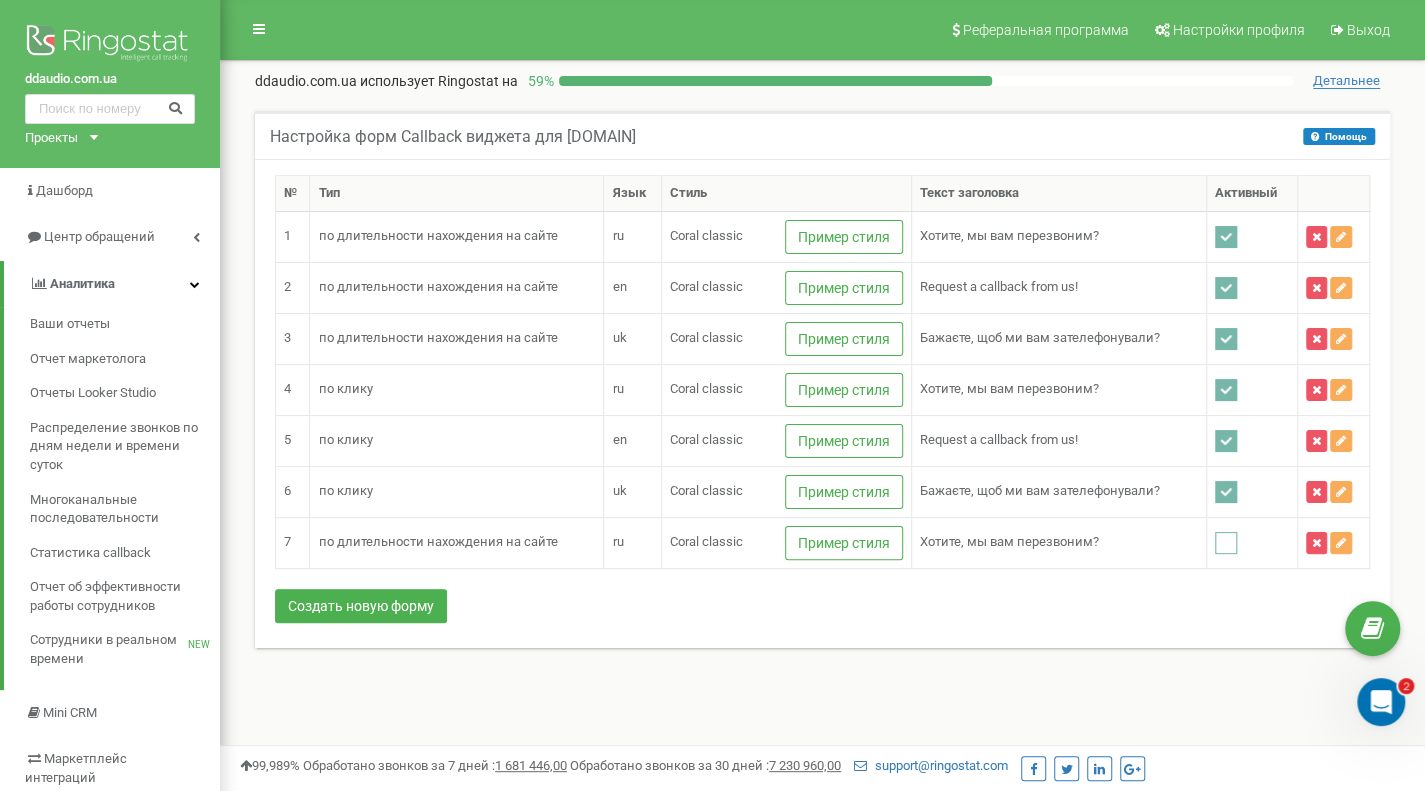 click on "Настройка форм Callback виджета для [DOMAIN]
Помощь
Помощь
На этой странице вы можете настроить формы для Callback.
Поведение посетителя определяет тип формы, которая будет ему показана. Язык определяется исходя из языка страницы или из настроек браузера посетителя.
№ Тип Язык 1 2" at bounding box center [822, 402] 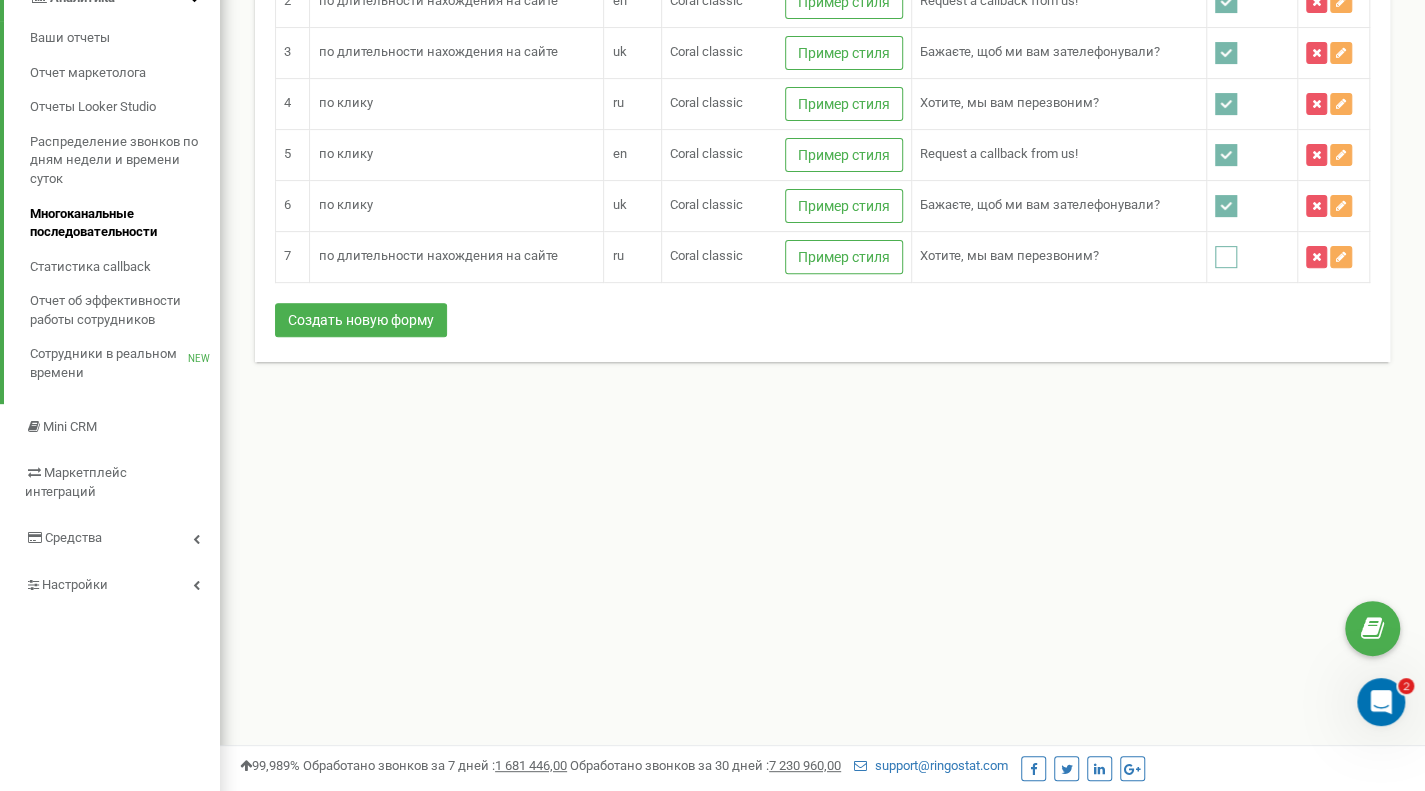 scroll, scrollTop: 0, scrollLeft: 0, axis: both 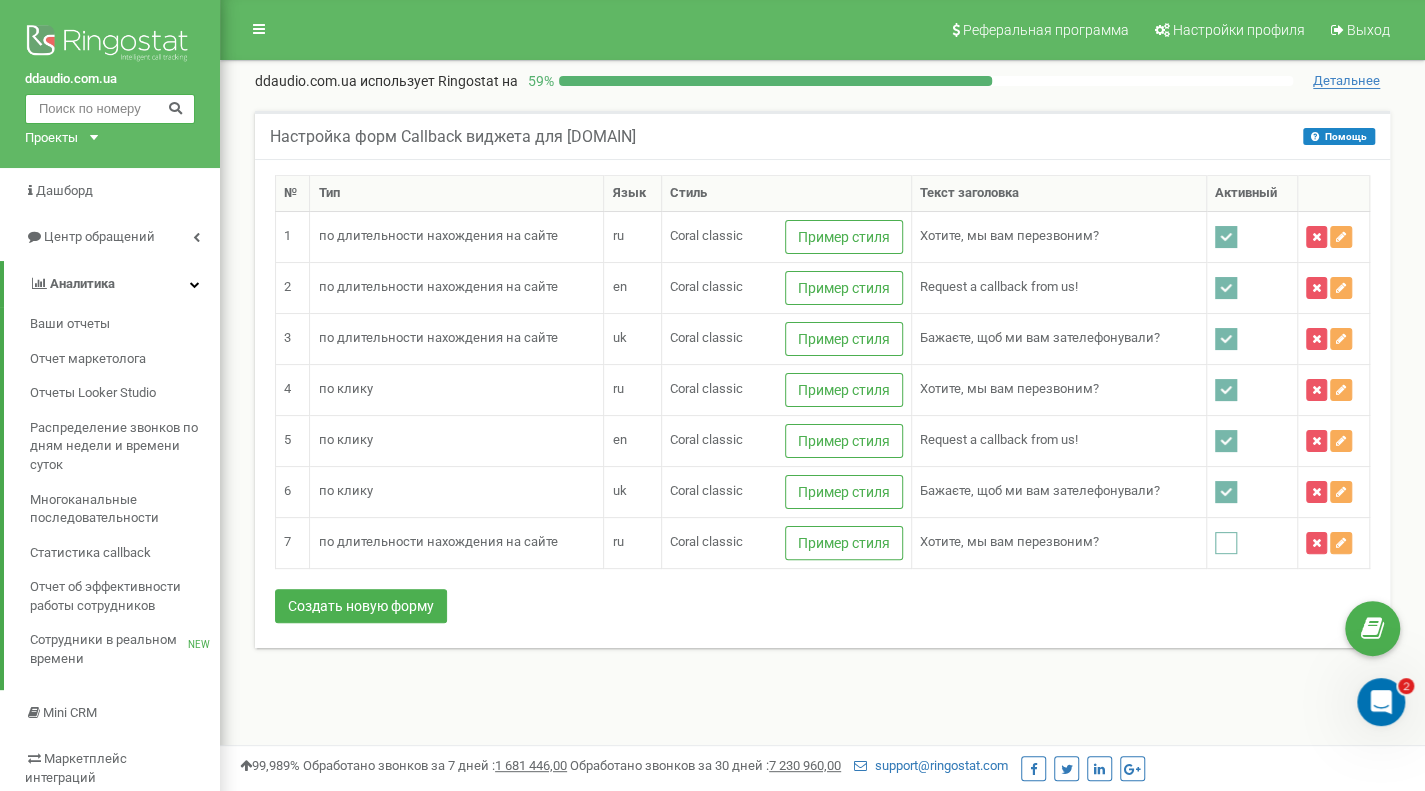 click at bounding box center [110, 109] 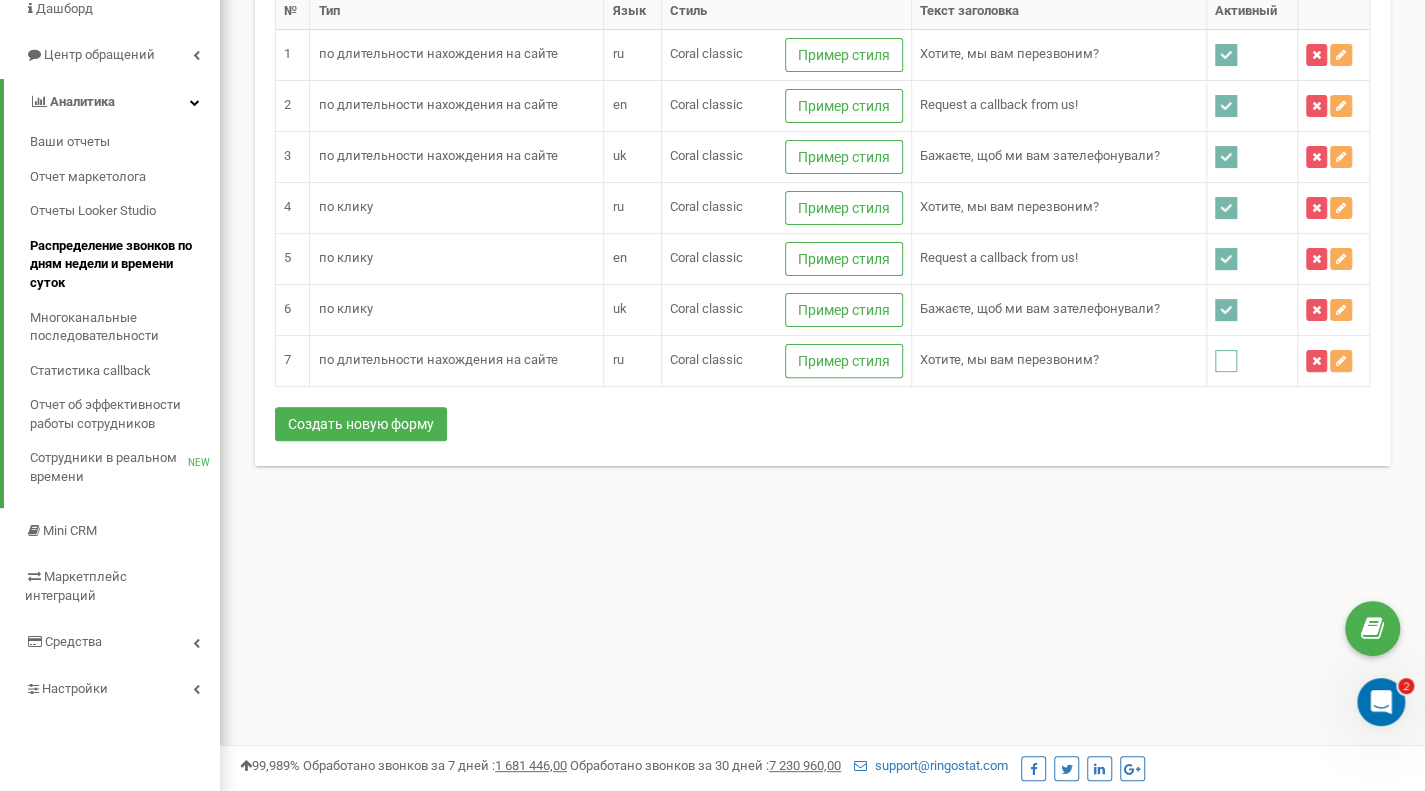 scroll, scrollTop: 184, scrollLeft: 0, axis: vertical 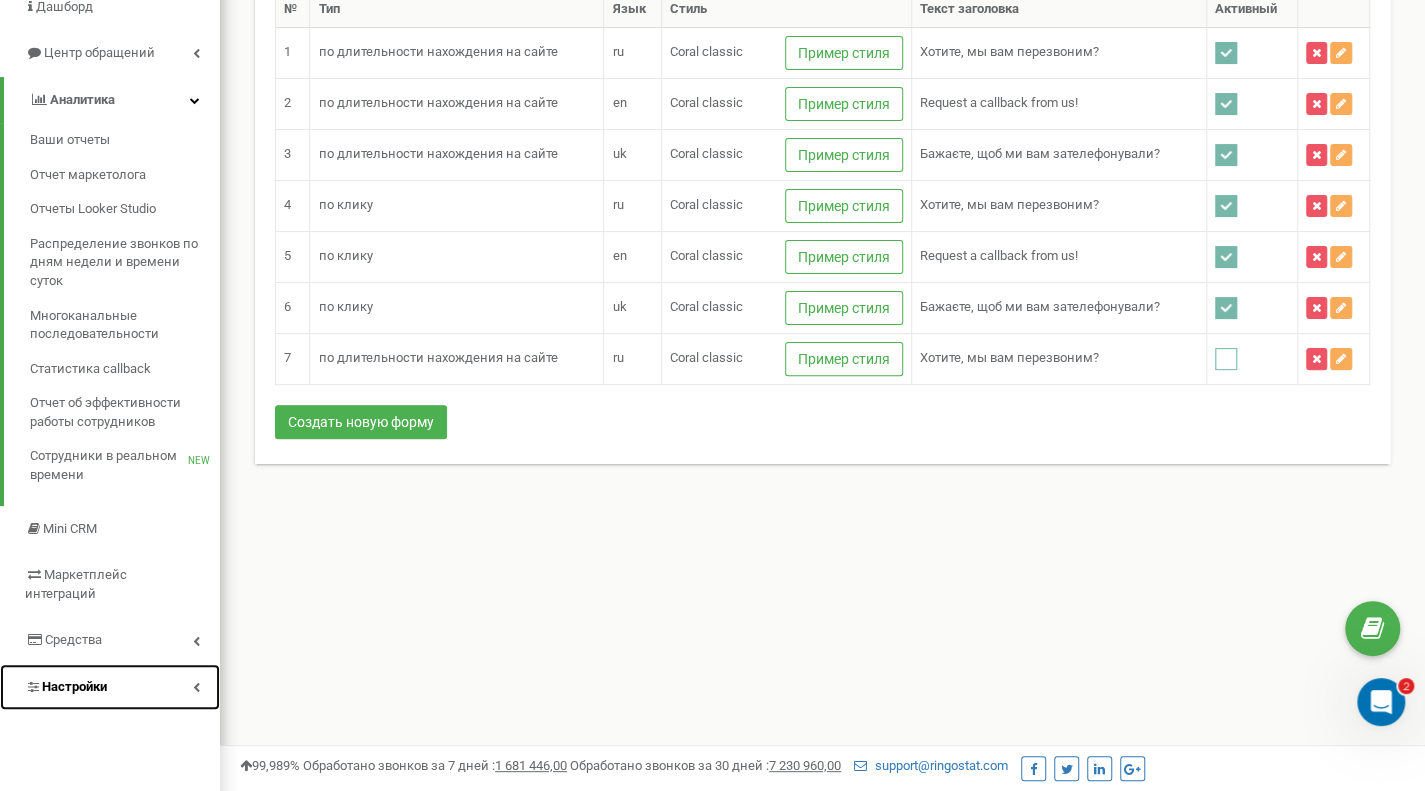 click on "Настройки" at bounding box center [110, 687] 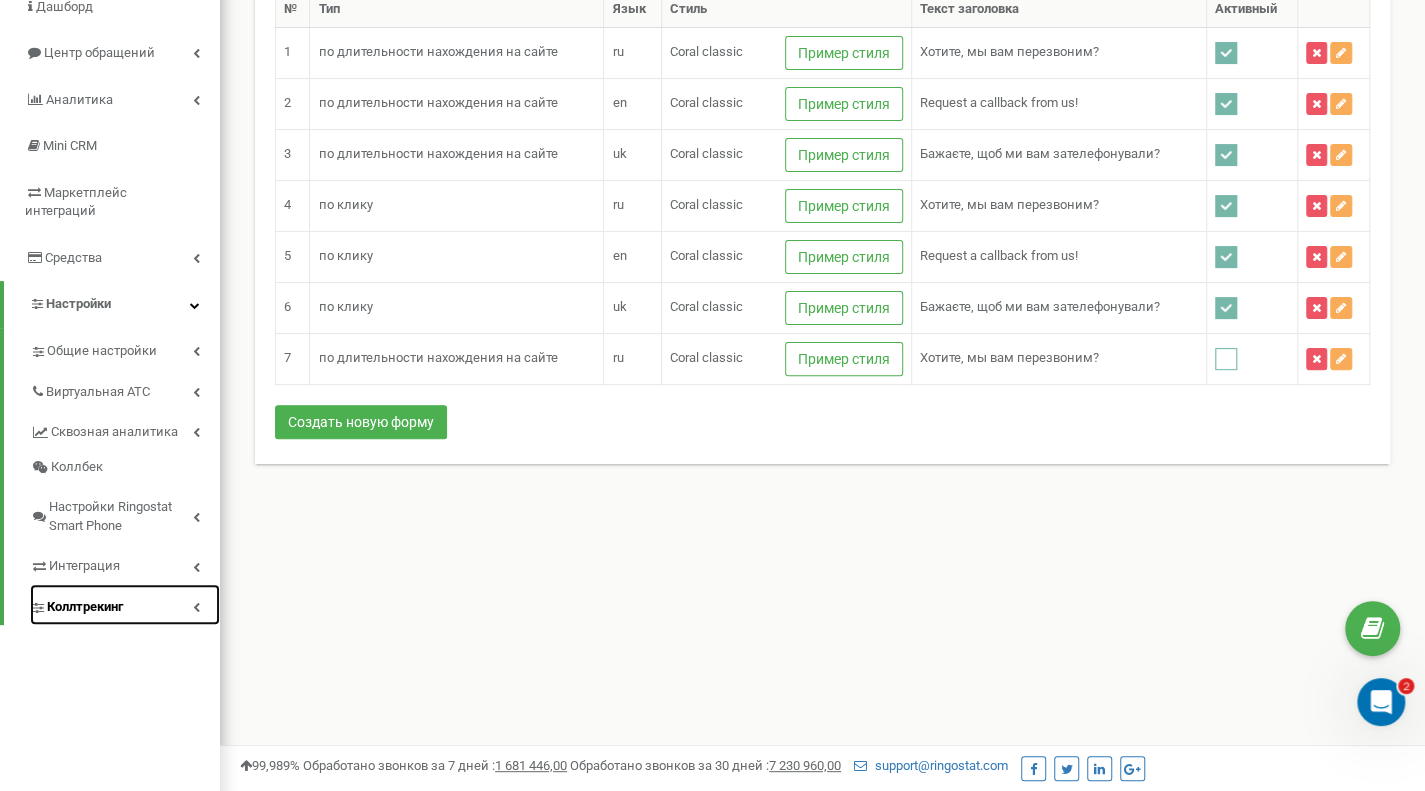 click on "Коллтрекинг" at bounding box center [85, 607] 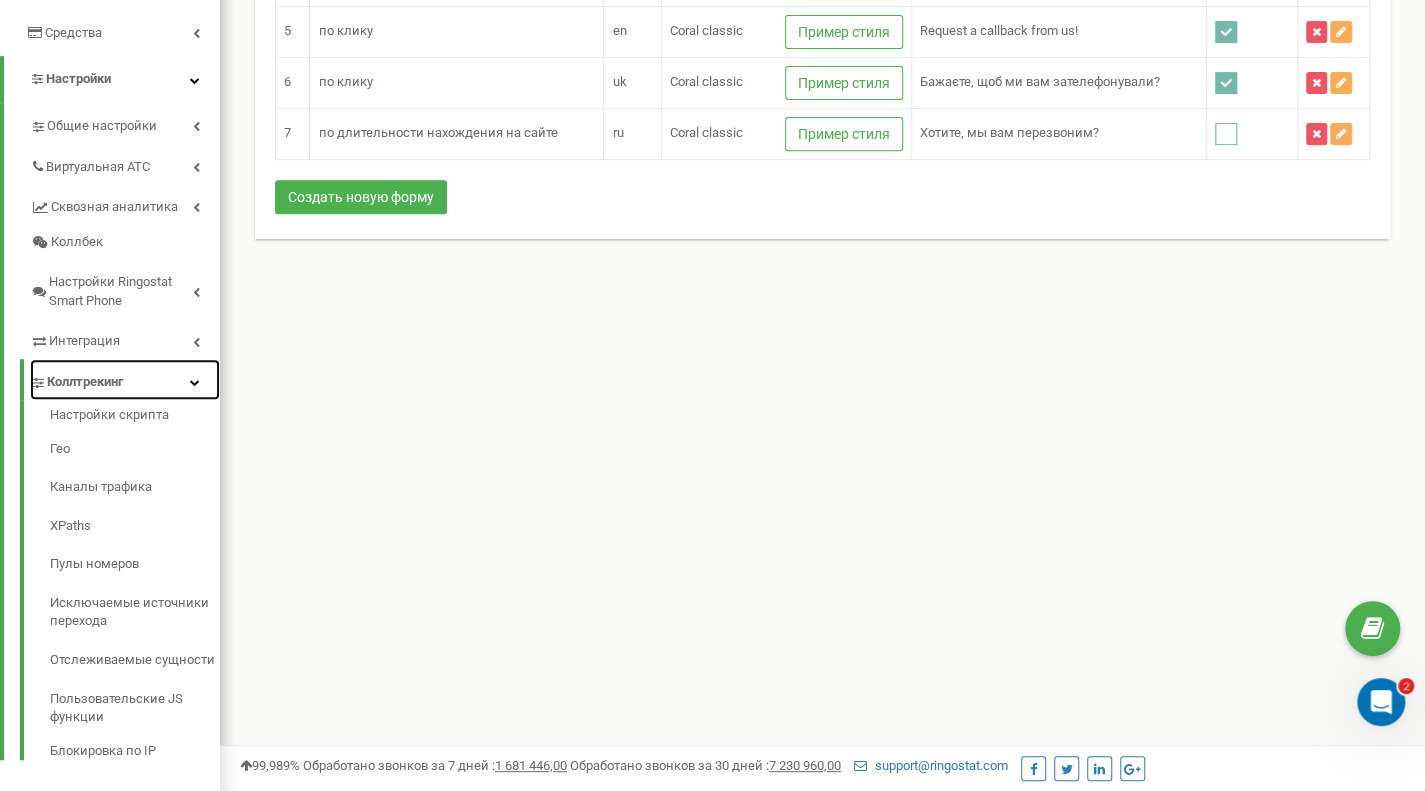 scroll, scrollTop: 408, scrollLeft: 0, axis: vertical 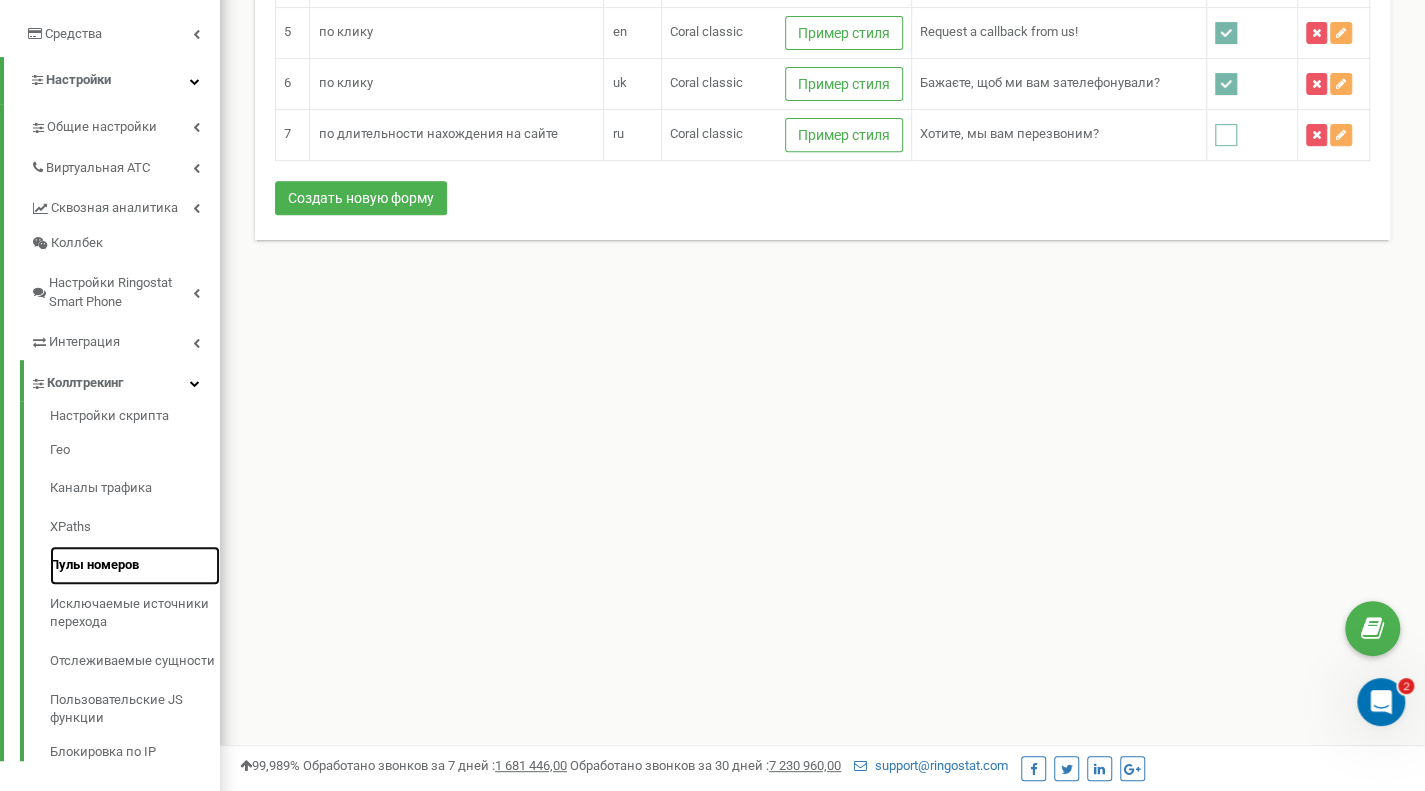 click on "Пулы номеров" at bounding box center [135, 565] 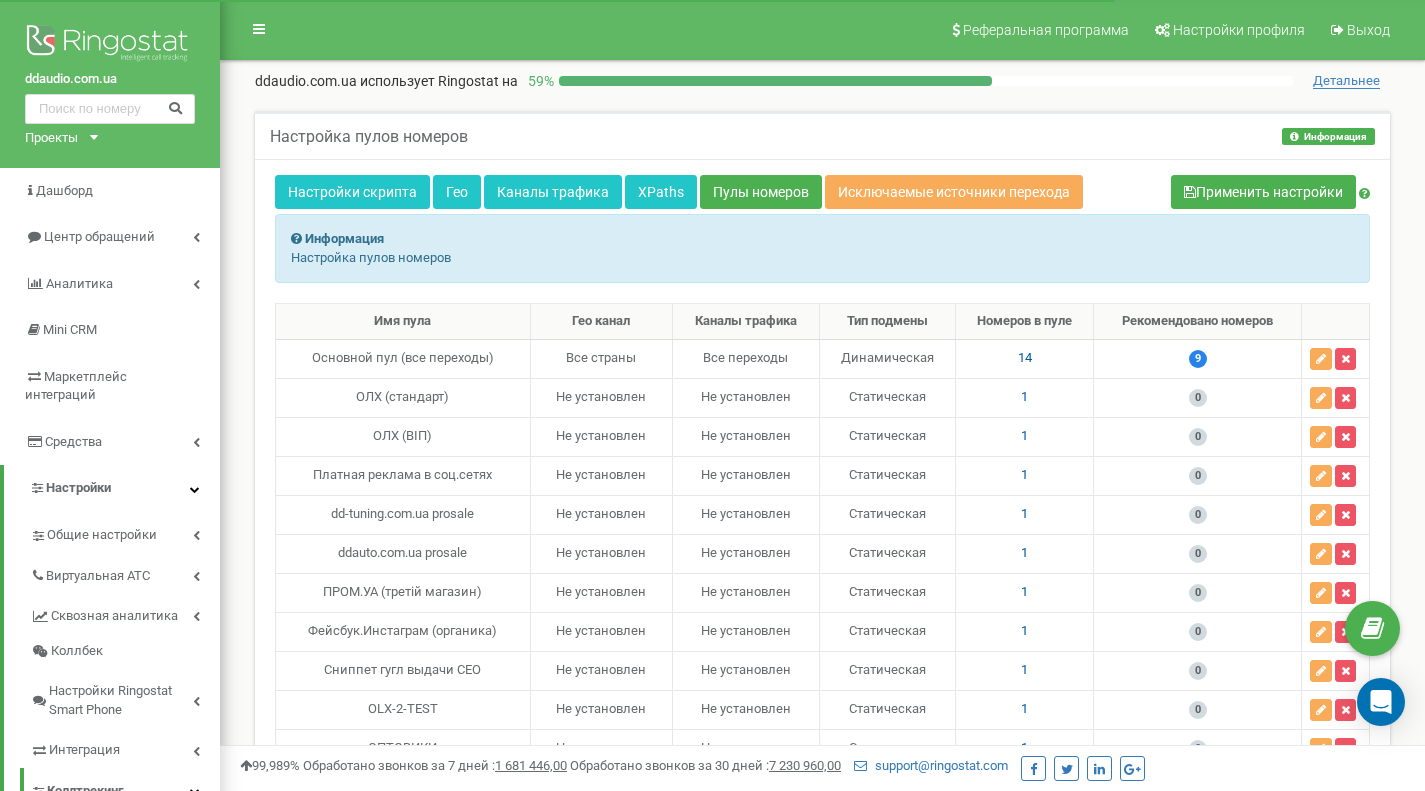 scroll, scrollTop: 0, scrollLeft: 0, axis: both 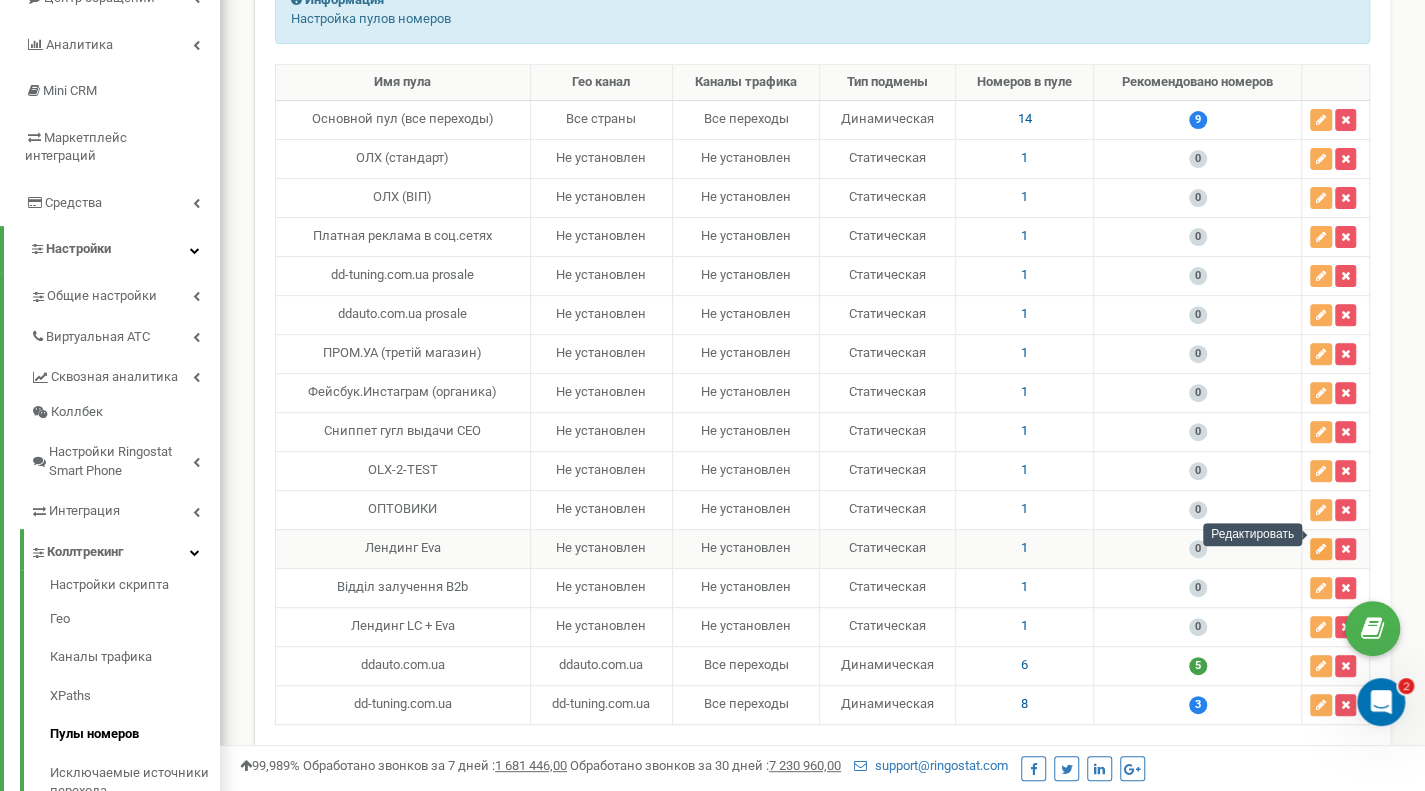 click at bounding box center (1321, 549) 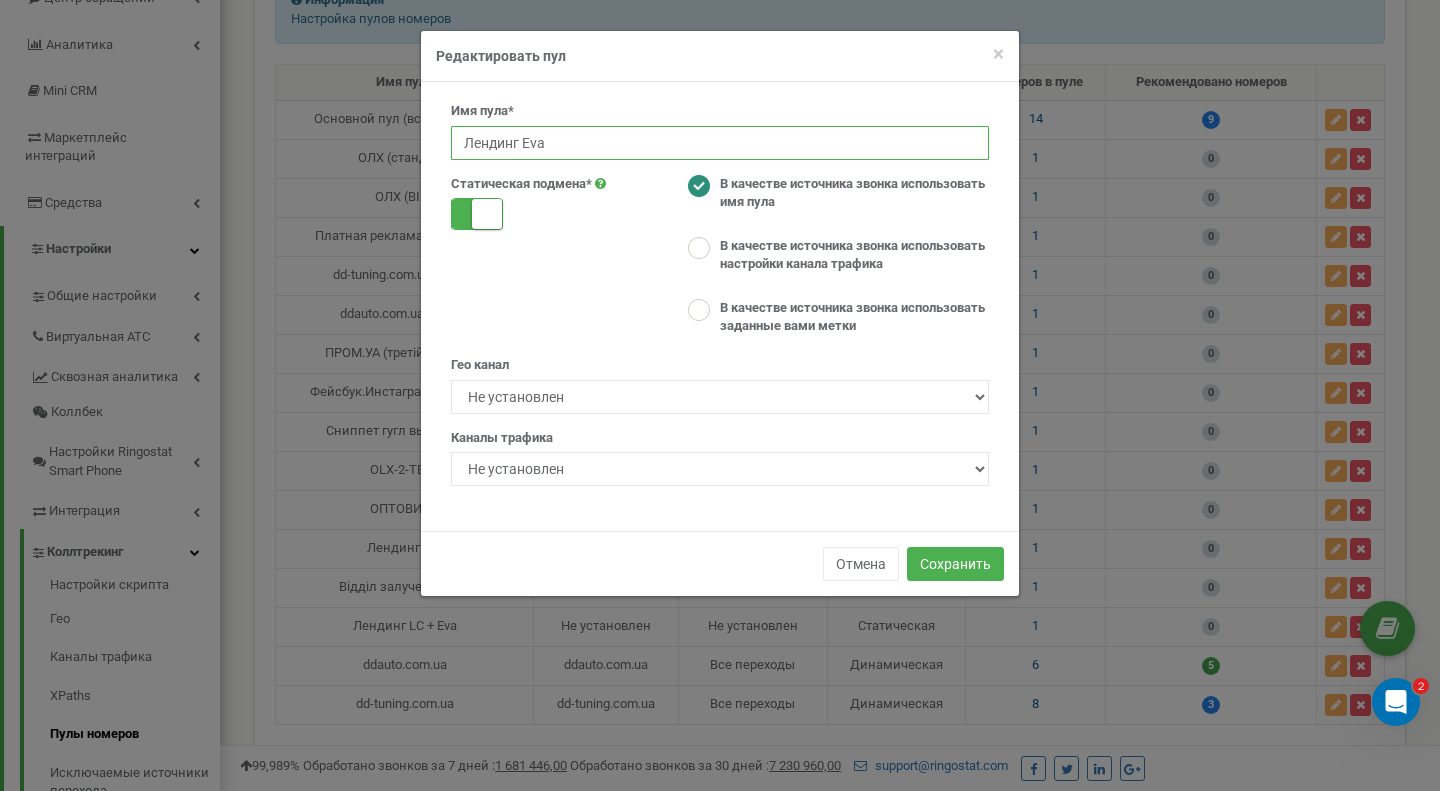 click on "Лендинг Eva" at bounding box center (720, 143) 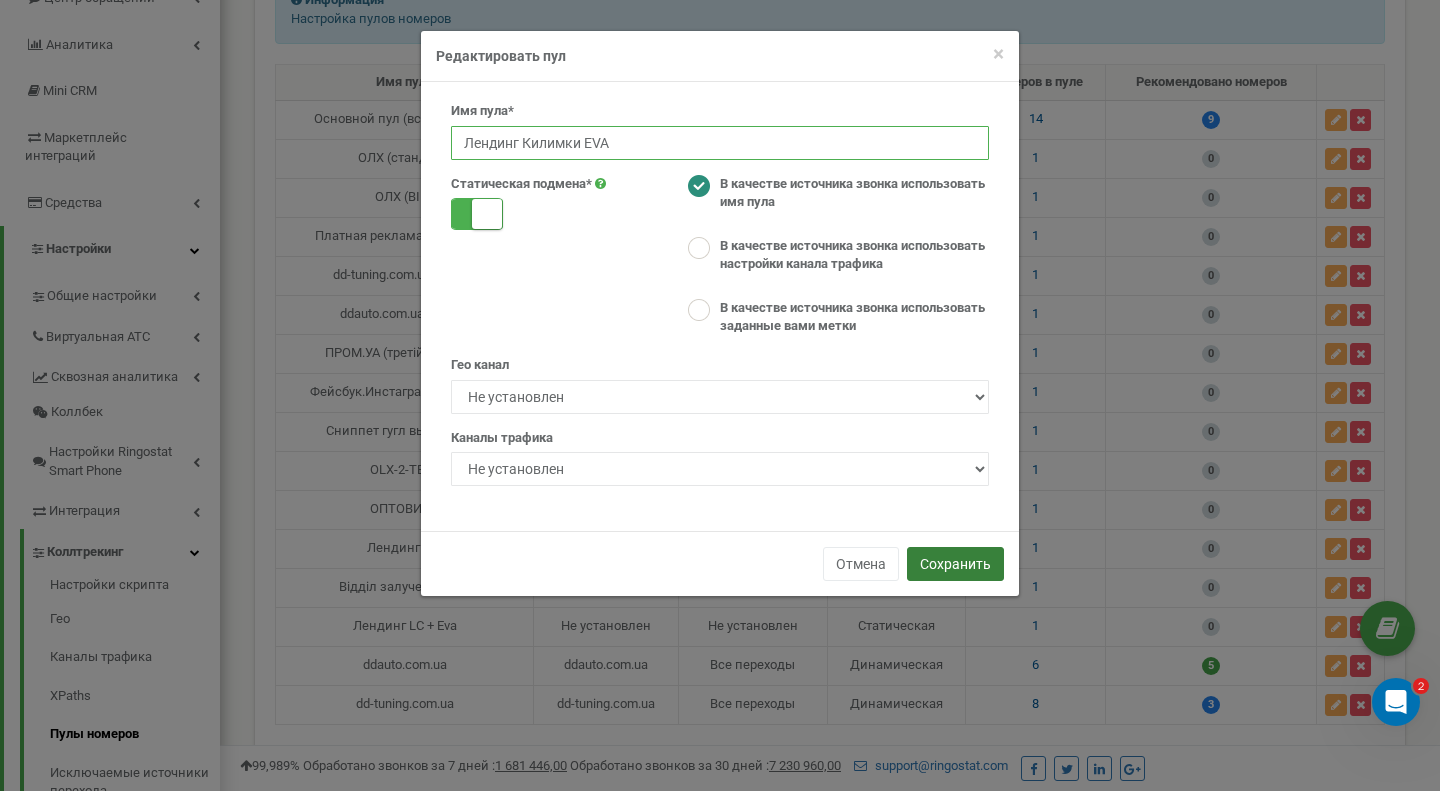 type on "Лендинг Килимки EVA" 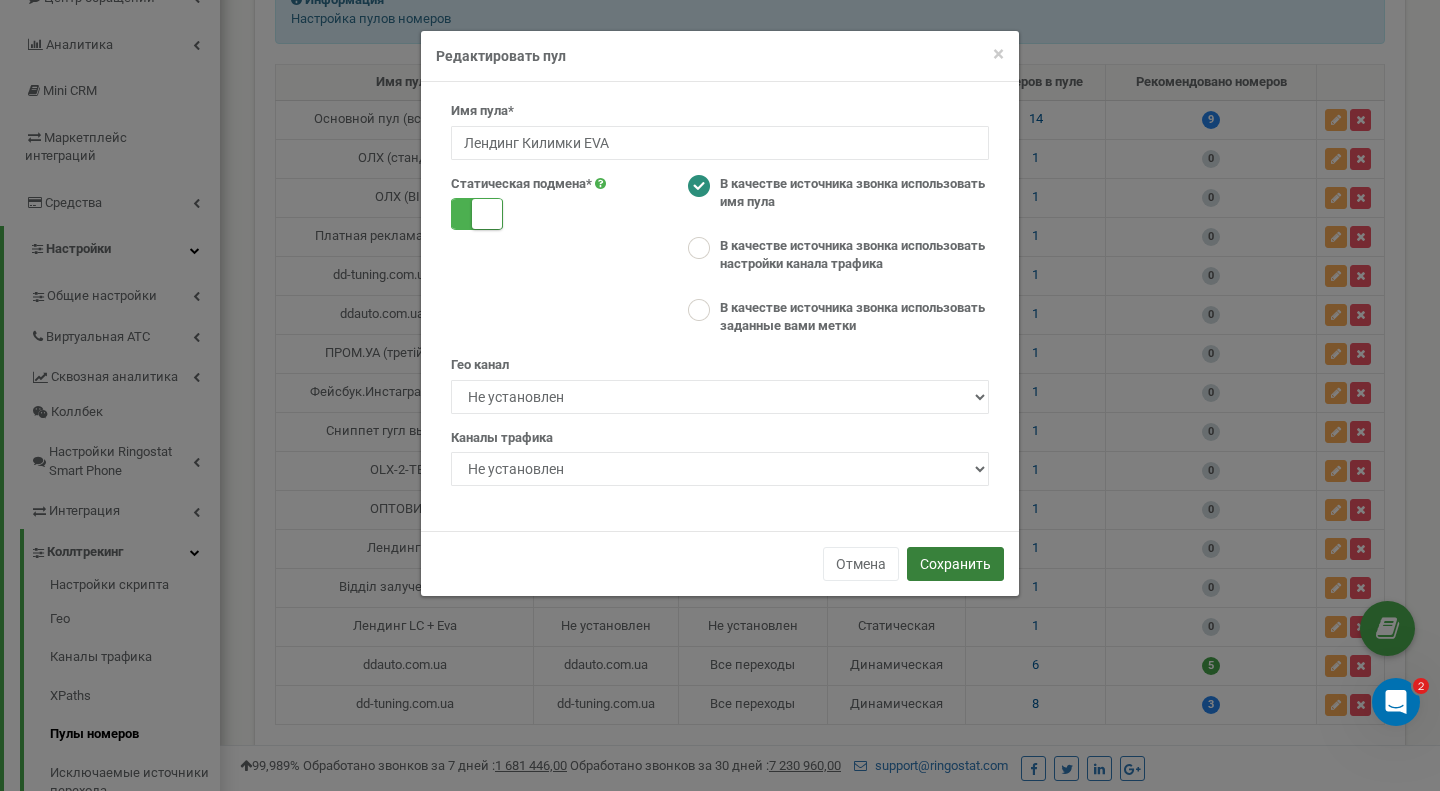click on "Сохранить" at bounding box center [955, 564] 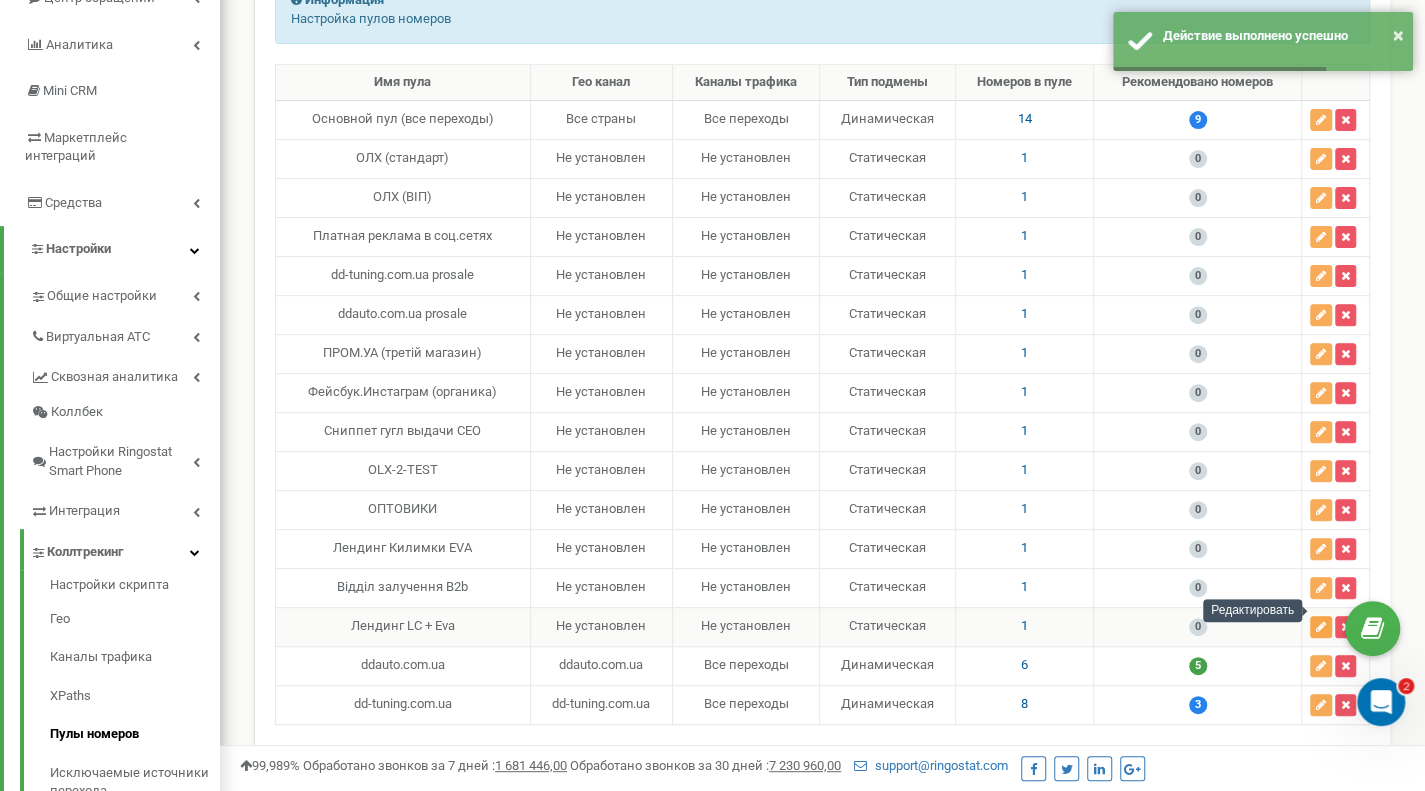 click at bounding box center [1321, 627] 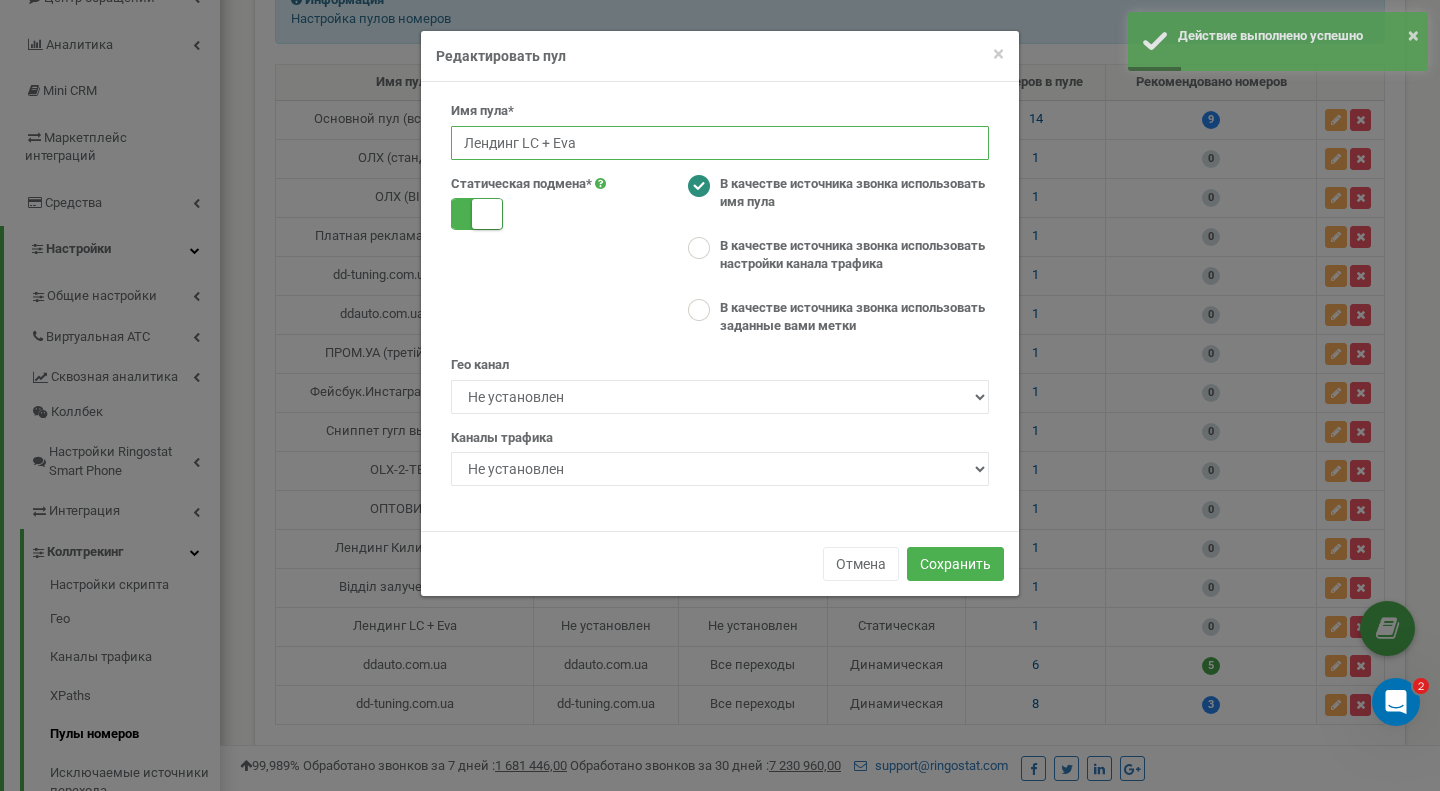 drag, startPoint x: 538, startPoint y: 140, endPoint x: 587, endPoint y: 139, distance: 49.010204 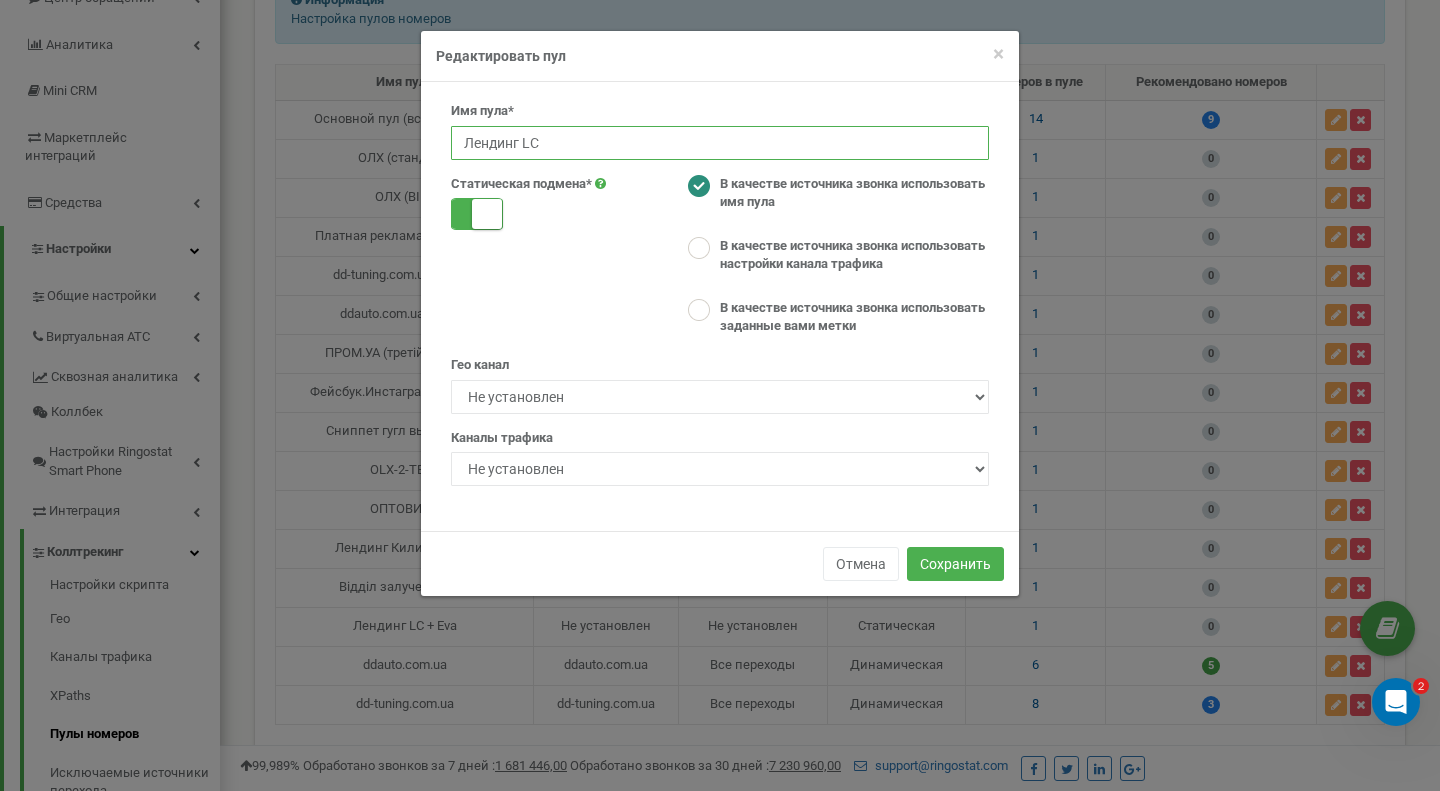 type on "Лендинг LC 200" 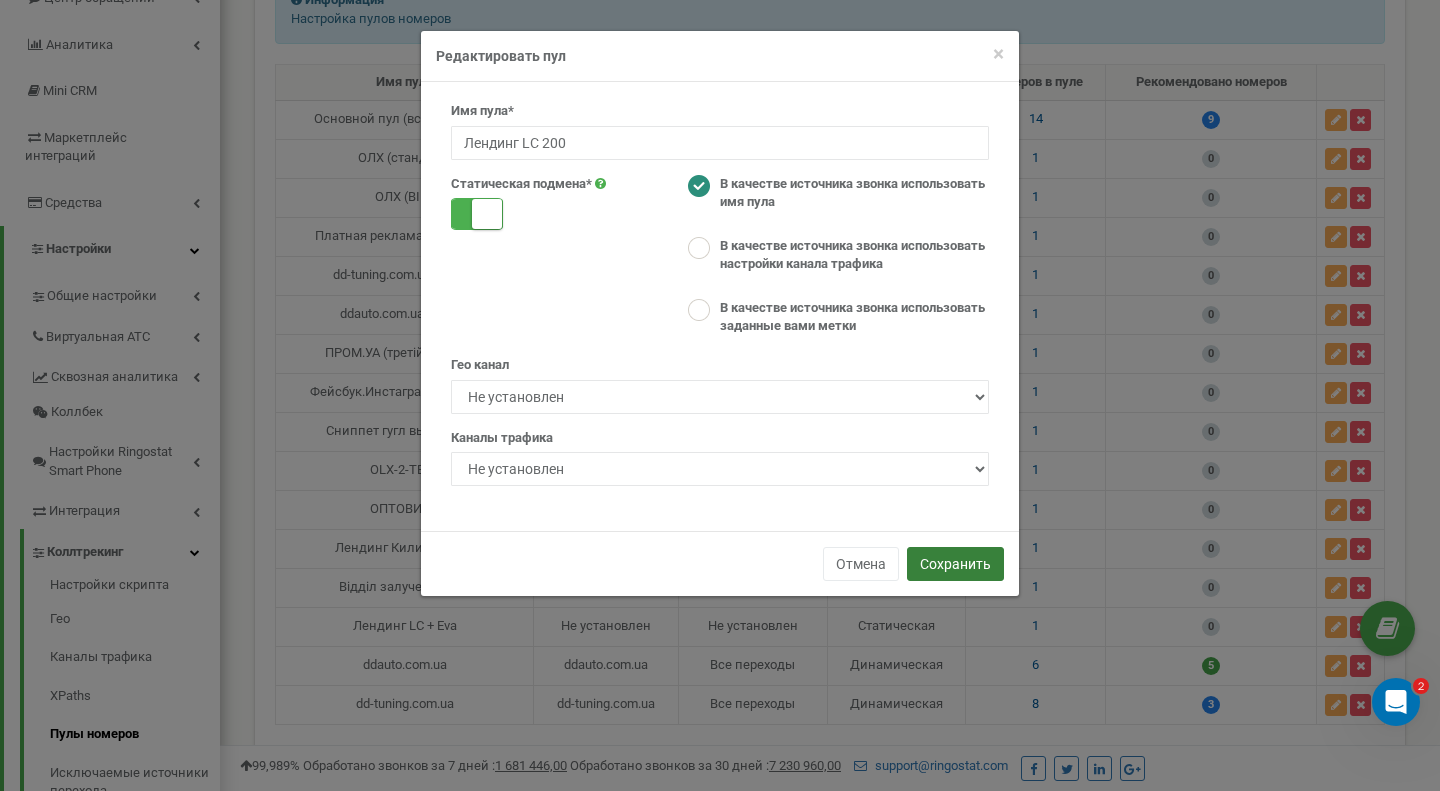 click on "Сохранить" at bounding box center [955, 564] 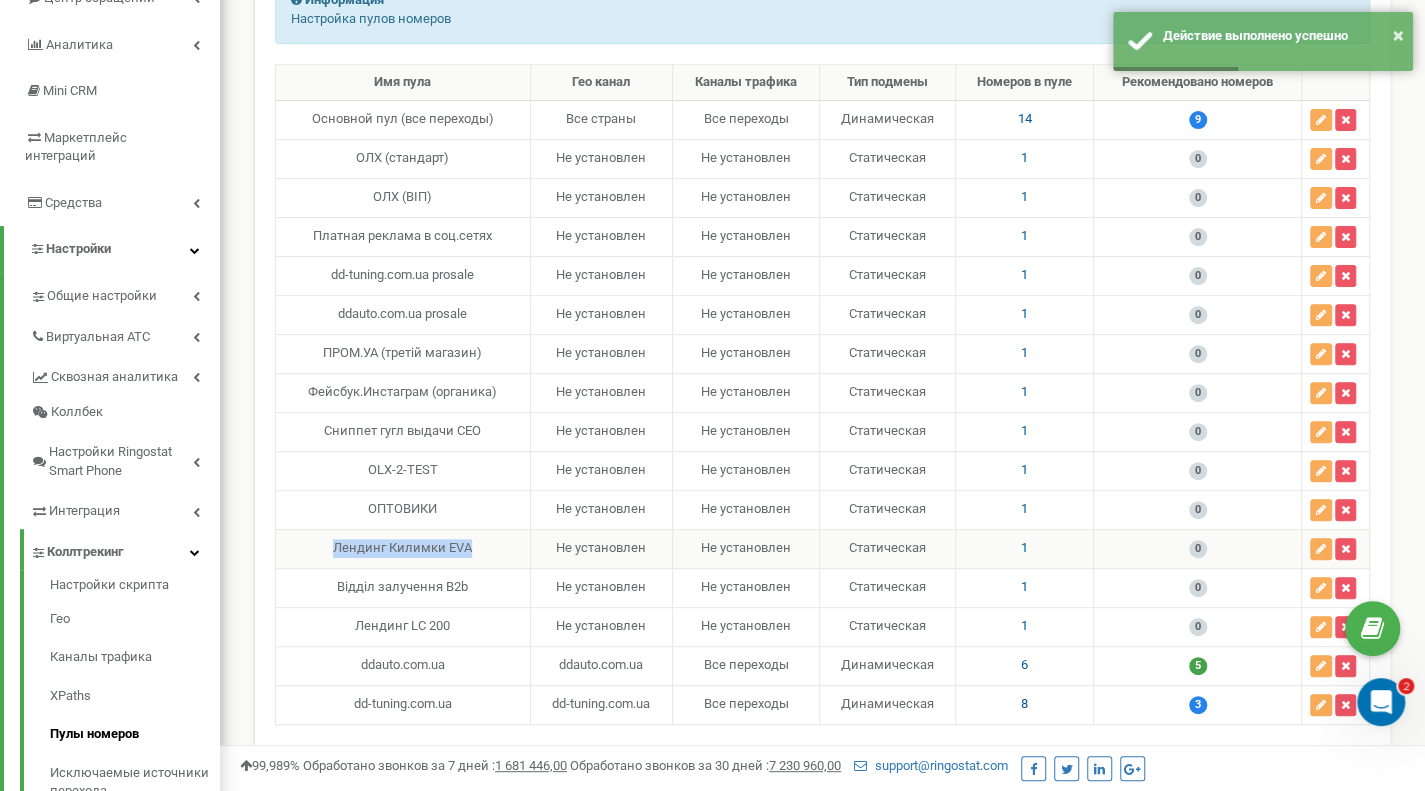 drag, startPoint x: 321, startPoint y: 527, endPoint x: 472, endPoint y: 531, distance: 151.05296 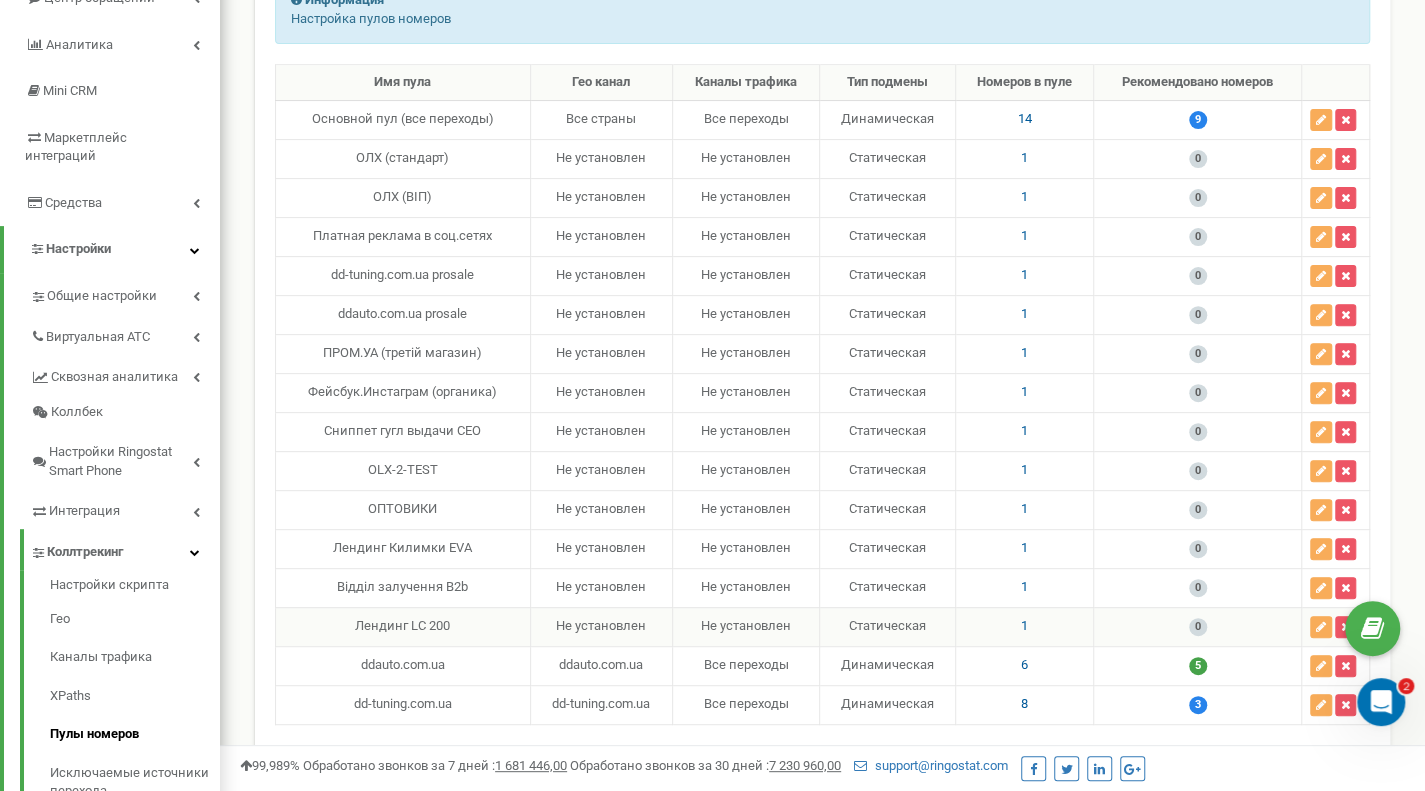click on "Лендинг LC 200" at bounding box center [403, 626] 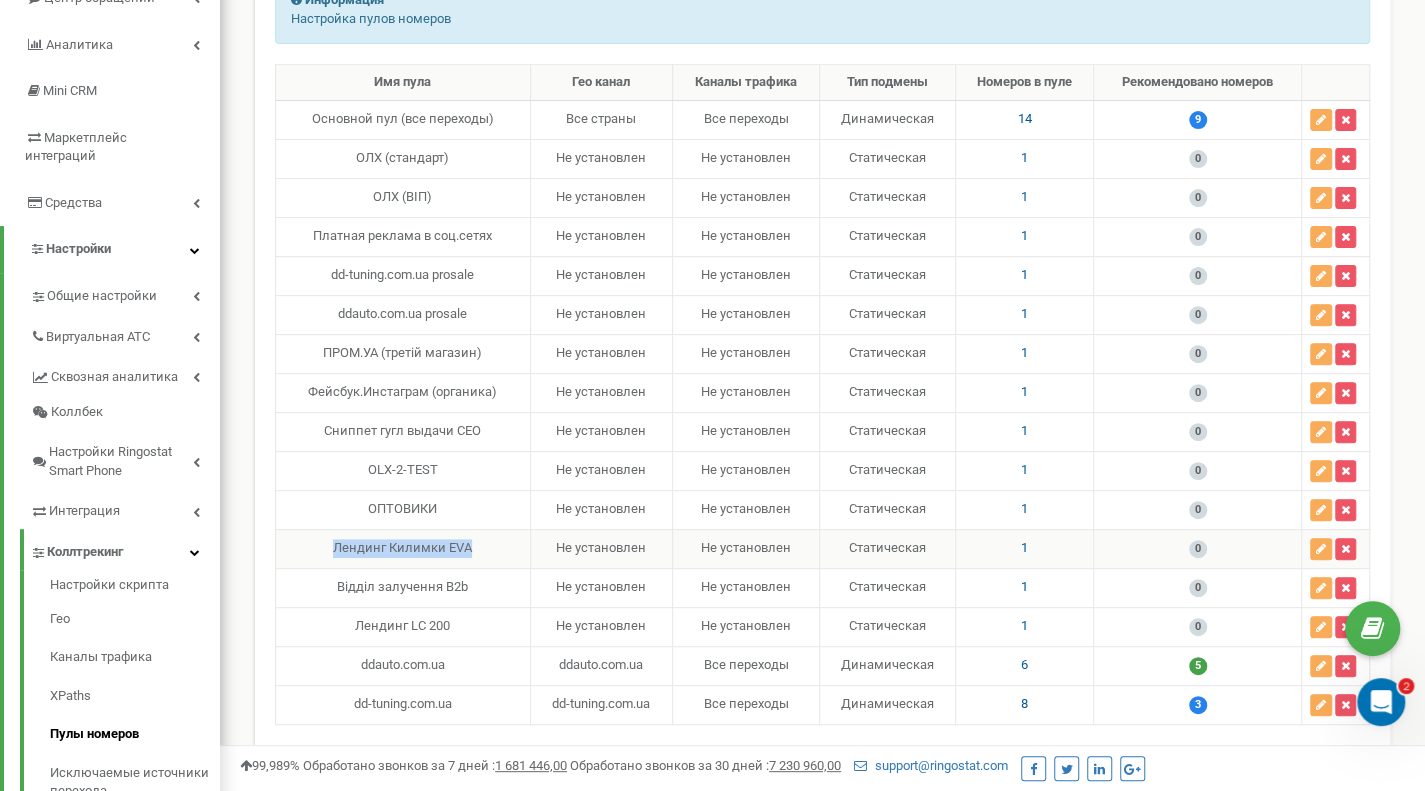 drag, startPoint x: 326, startPoint y: 535, endPoint x: 491, endPoint y: 532, distance: 165.02727 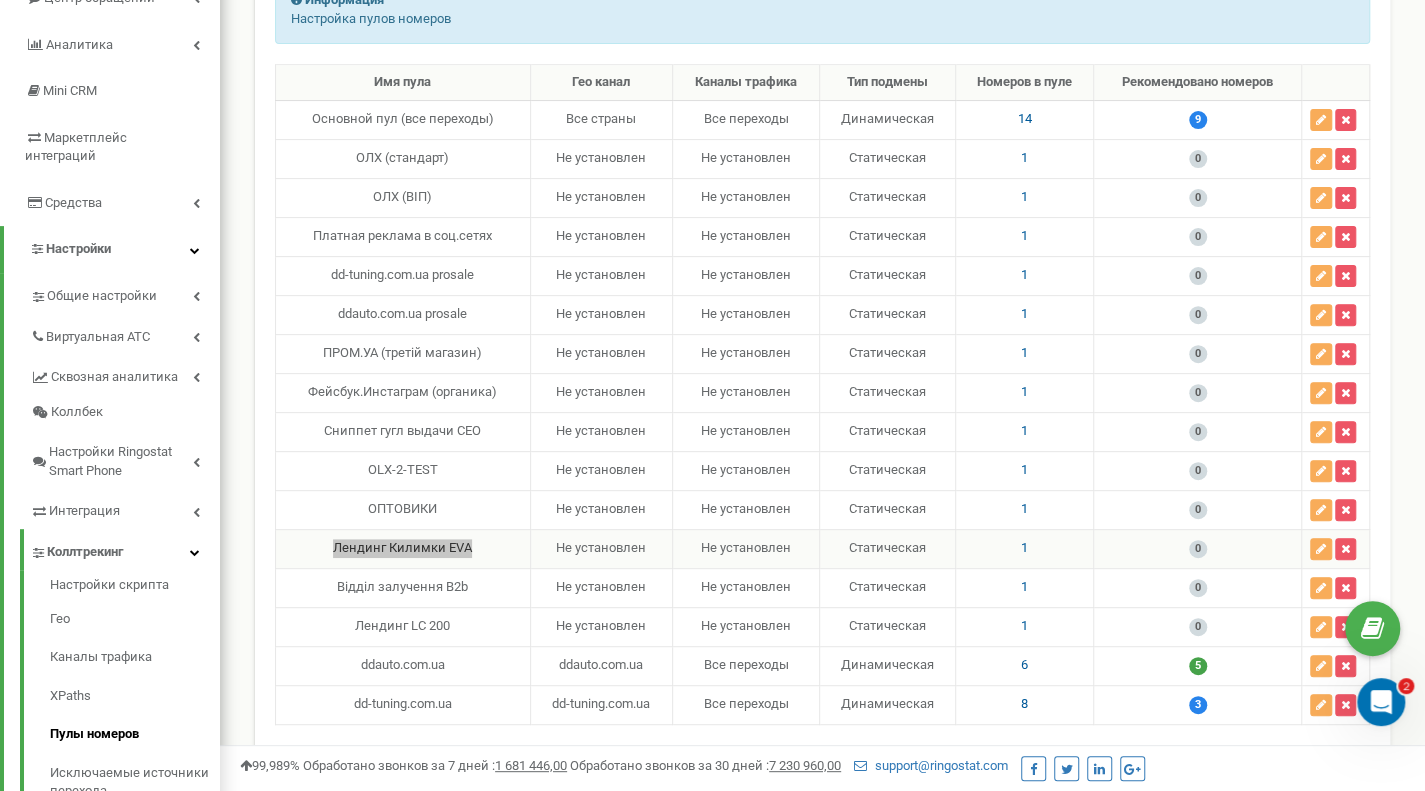scroll, scrollTop: 317, scrollLeft: 0, axis: vertical 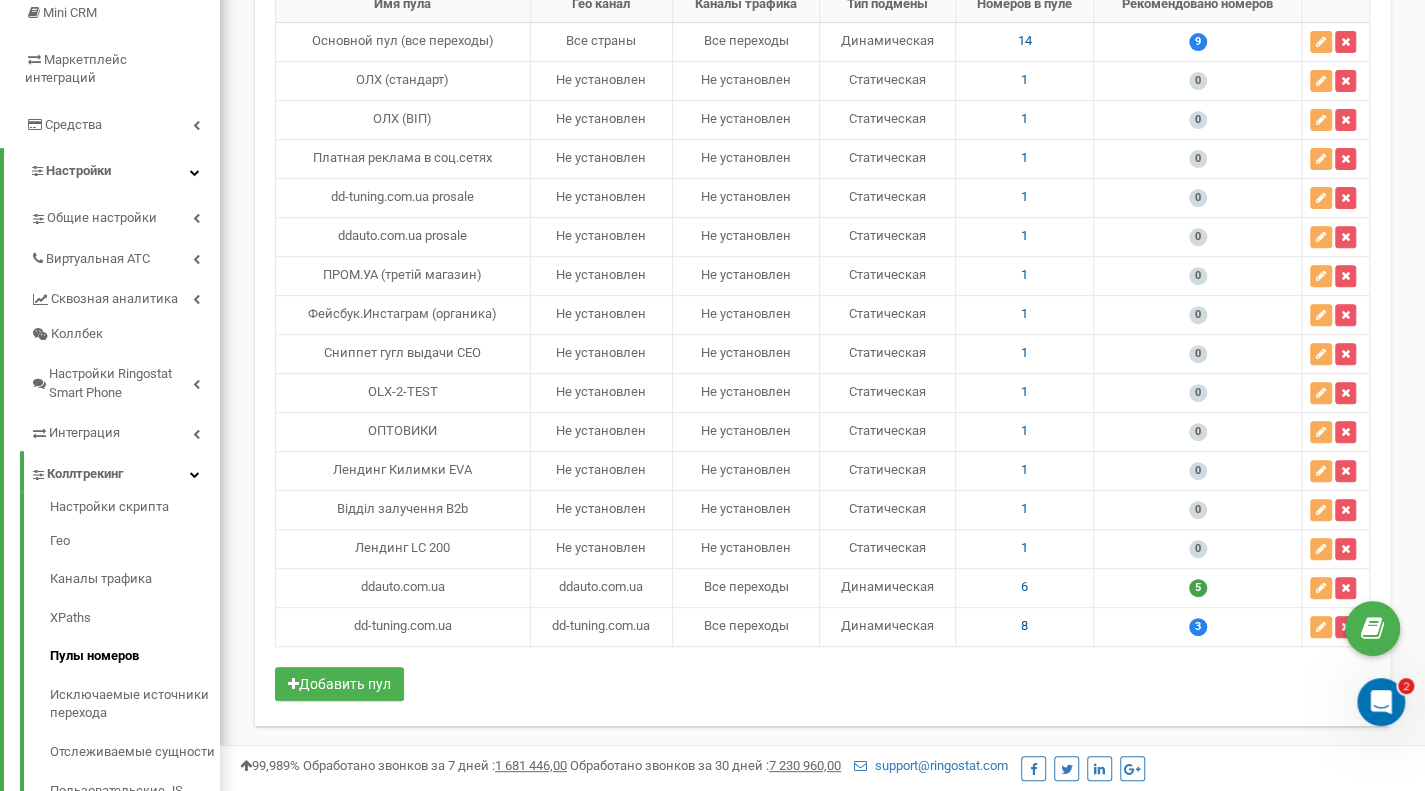 click on "Имя пула
Гео канал
Каналы трафика
Тип подмены
Номеров в пуле
Рекомендовано номеров
Основной пул (все переходы)
Все страны
Все переходы
14 1 1 1 1 1" at bounding box center [822, 346] 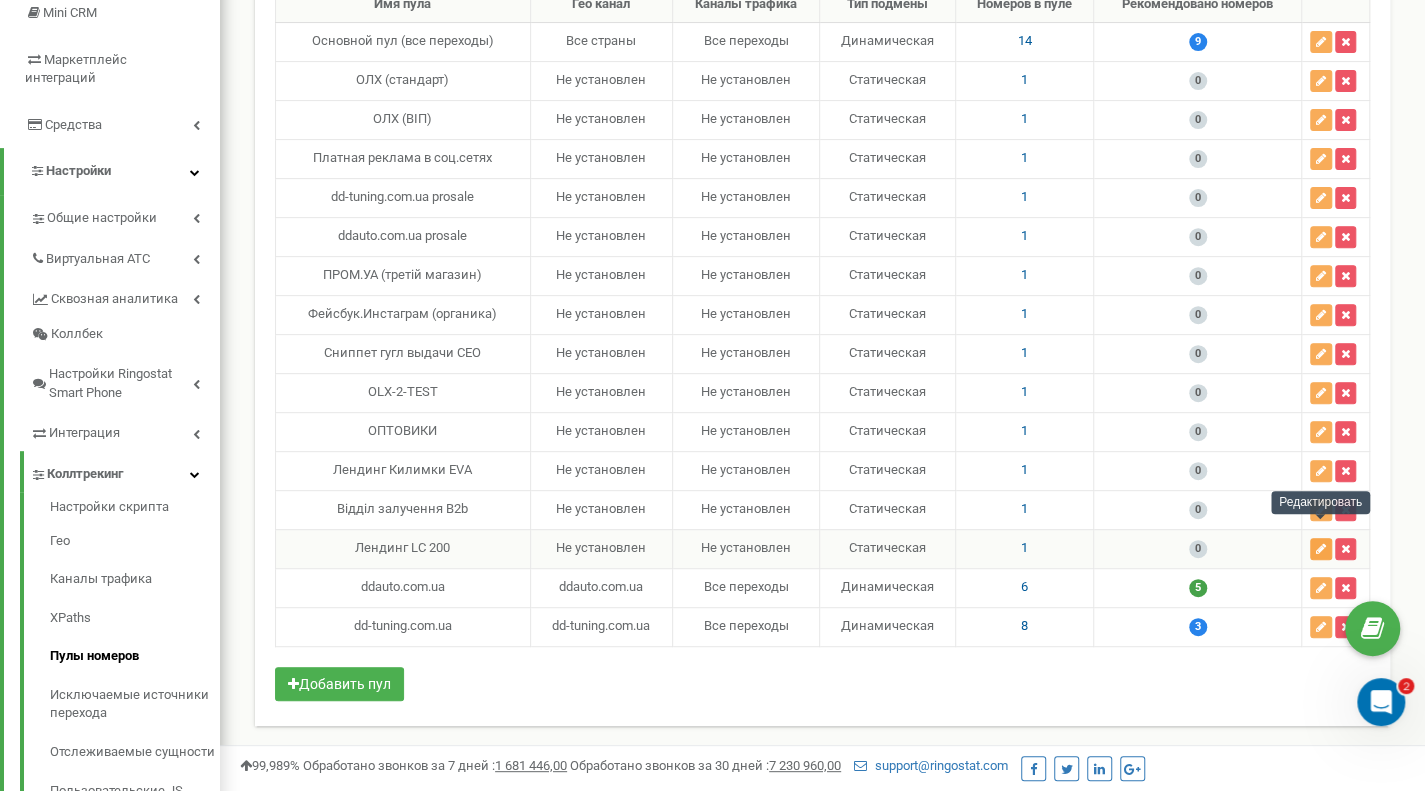 click at bounding box center [1321, 549] 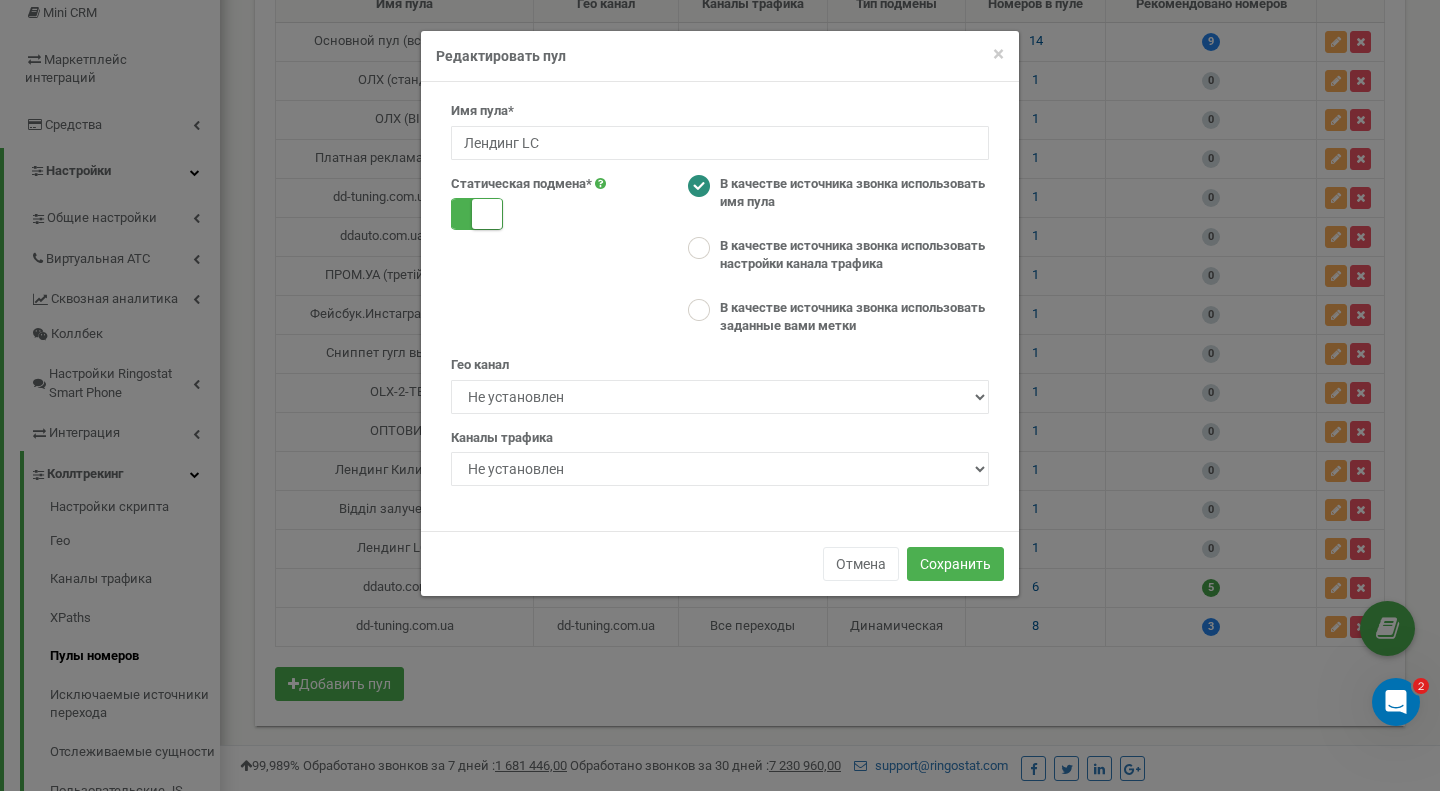 click on "× Close
Редактировать пул
Имя пула*
Лендинг LC
Статическая подмена*
В качестве источника звонка использовать имя пула
Гео канал" at bounding box center [720, 395] 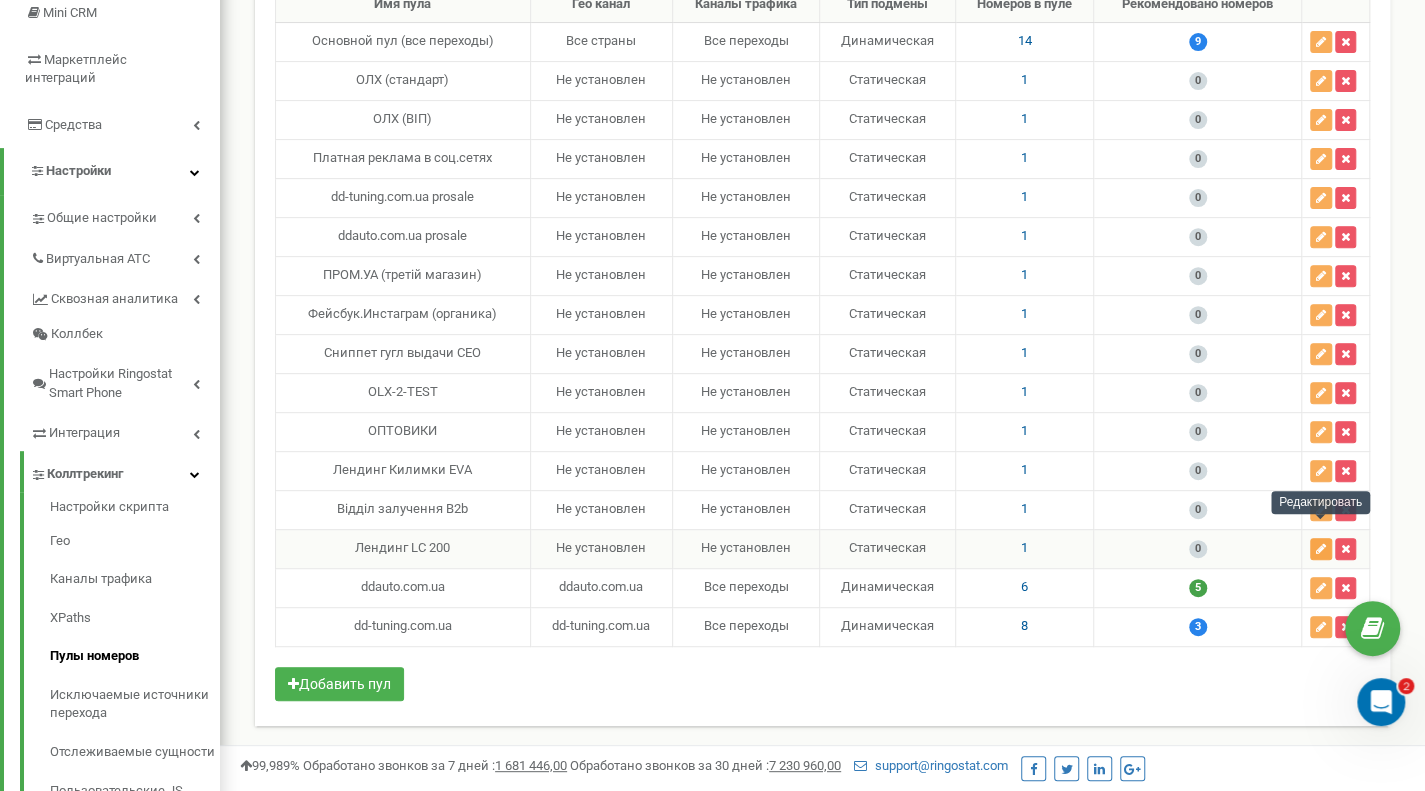click at bounding box center (1321, 549) 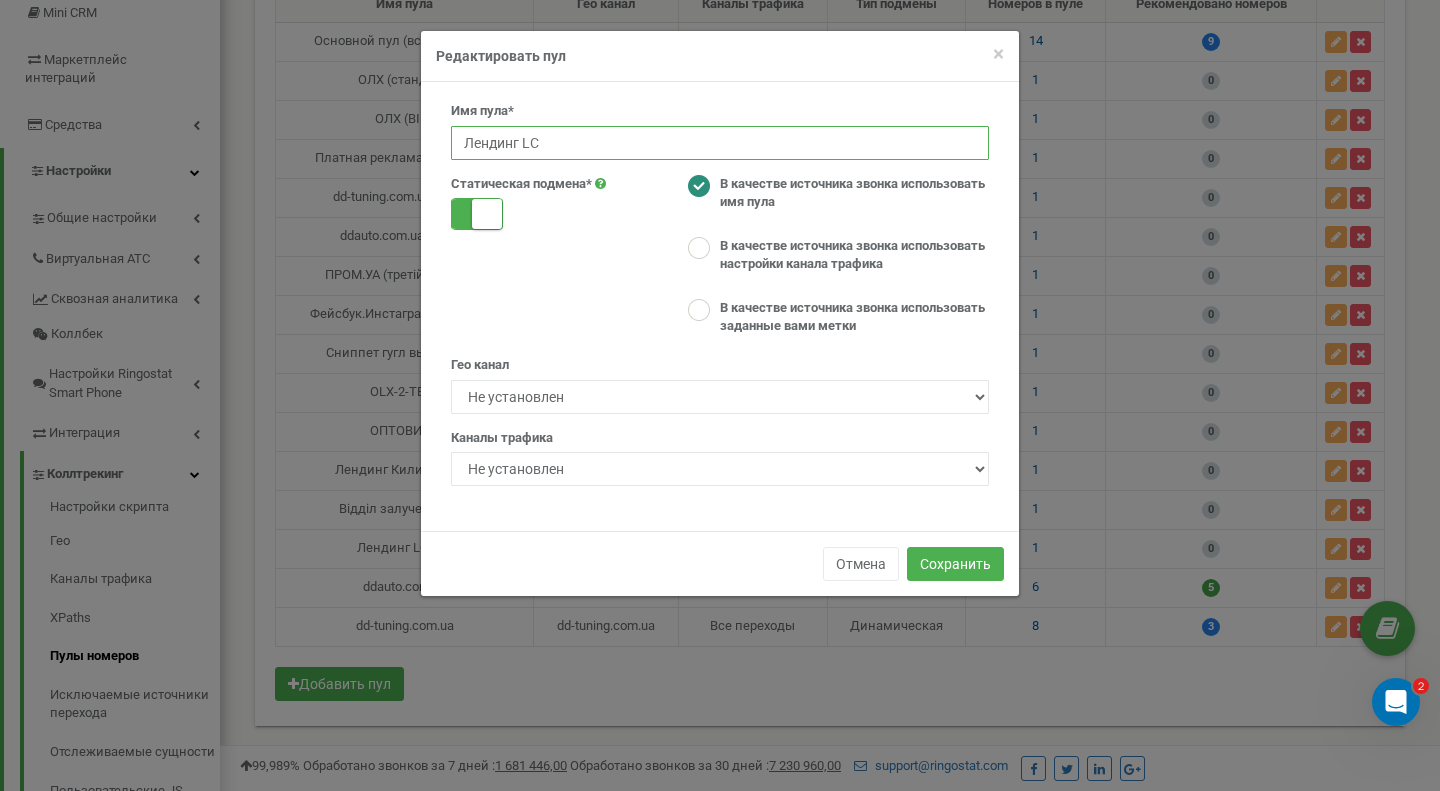 click on "Лендинг LC" at bounding box center (720, 143) 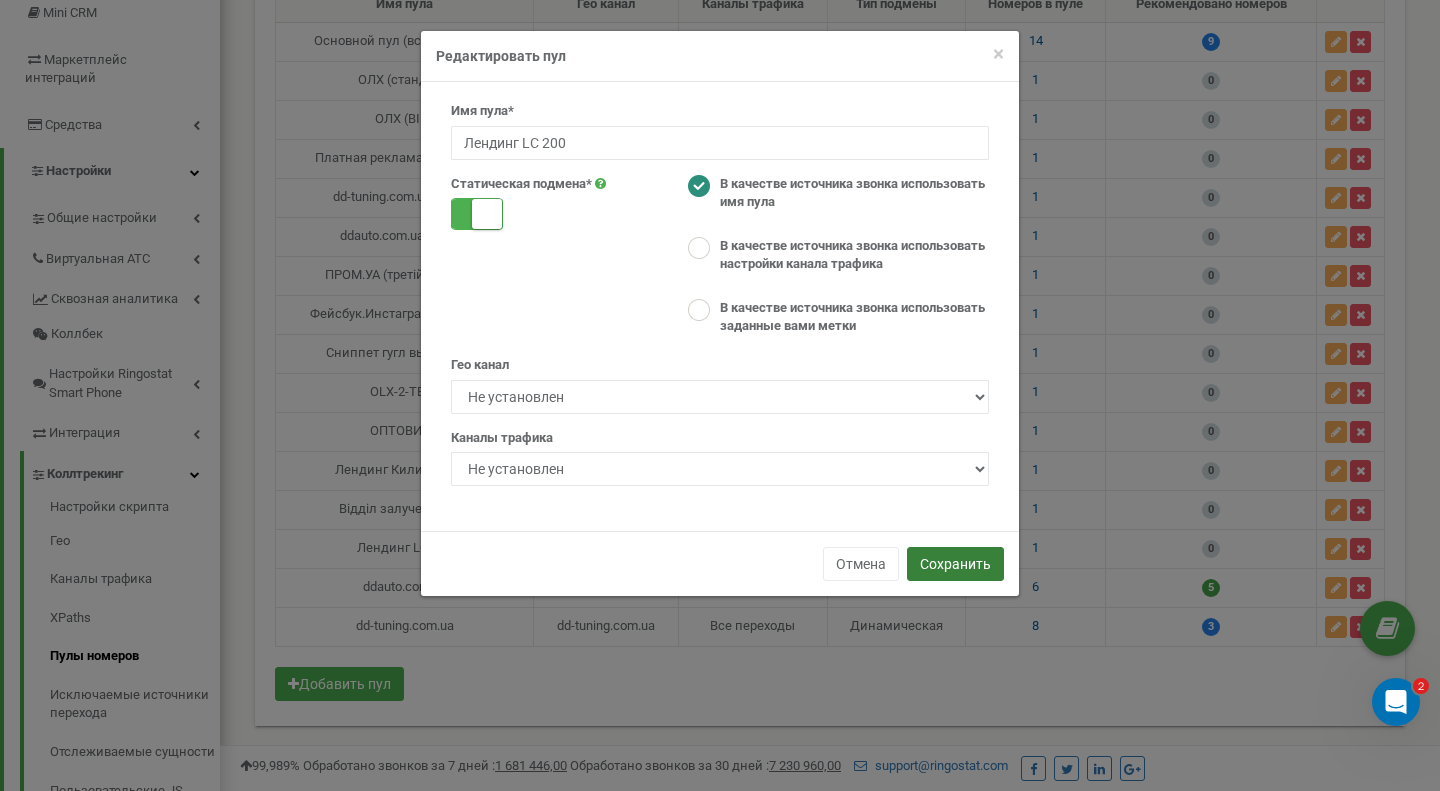click on "Сохранить" at bounding box center (955, 564) 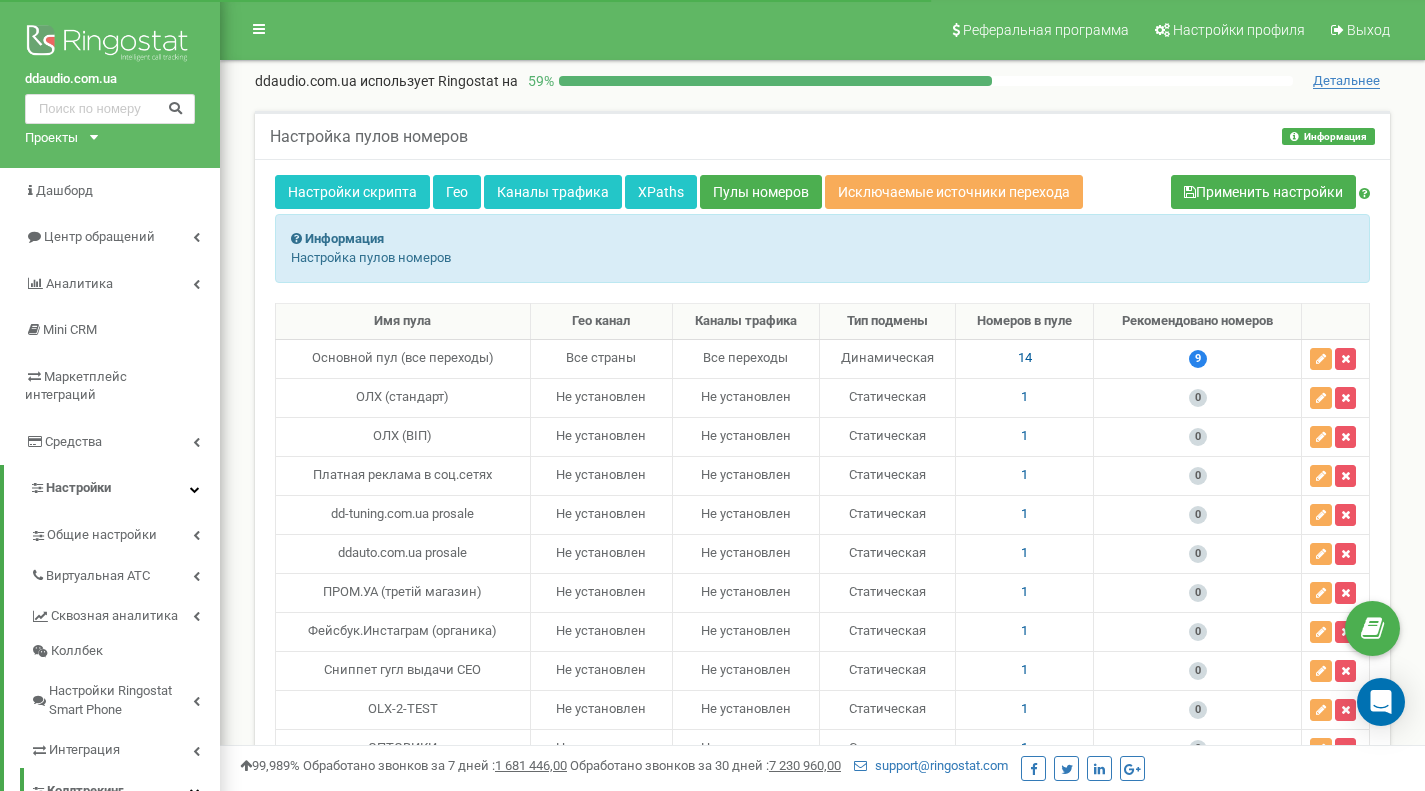 scroll, scrollTop: 0, scrollLeft: 0, axis: both 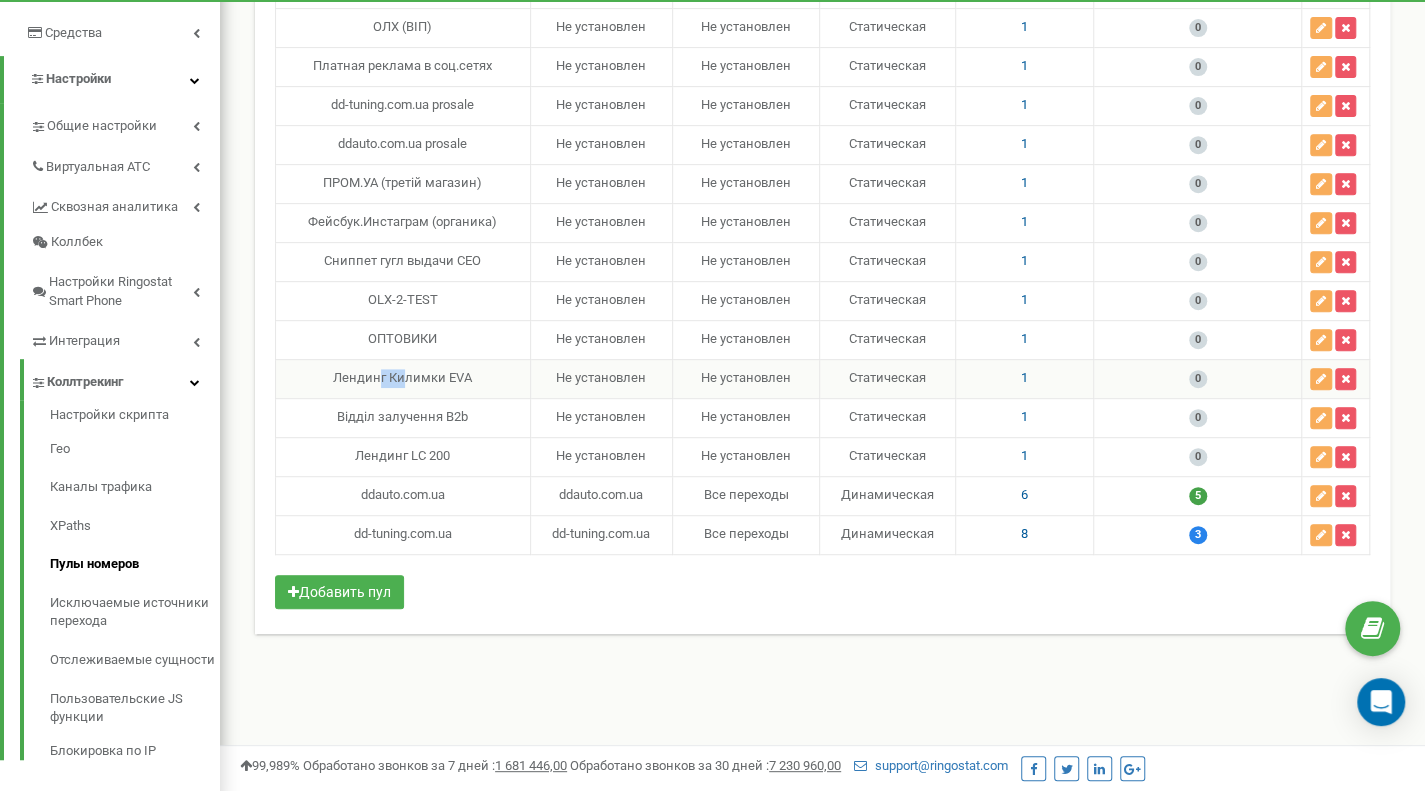 drag, startPoint x: 404, startPoint y: 369, endPoint x: 381, endPoint y: 361, distance: 24.351591 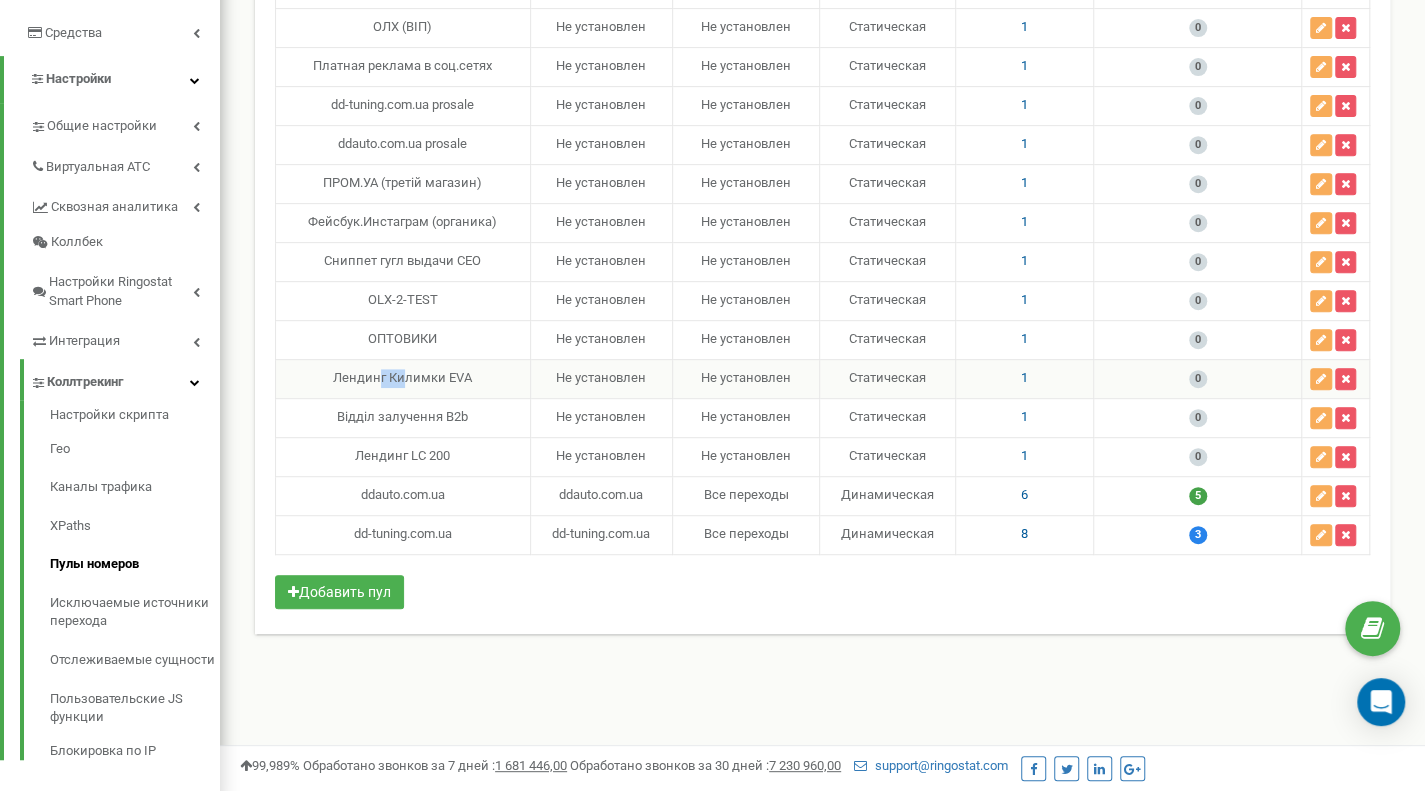 click on "Лендинг Килимки EVA" at bounding box center (403, 378) 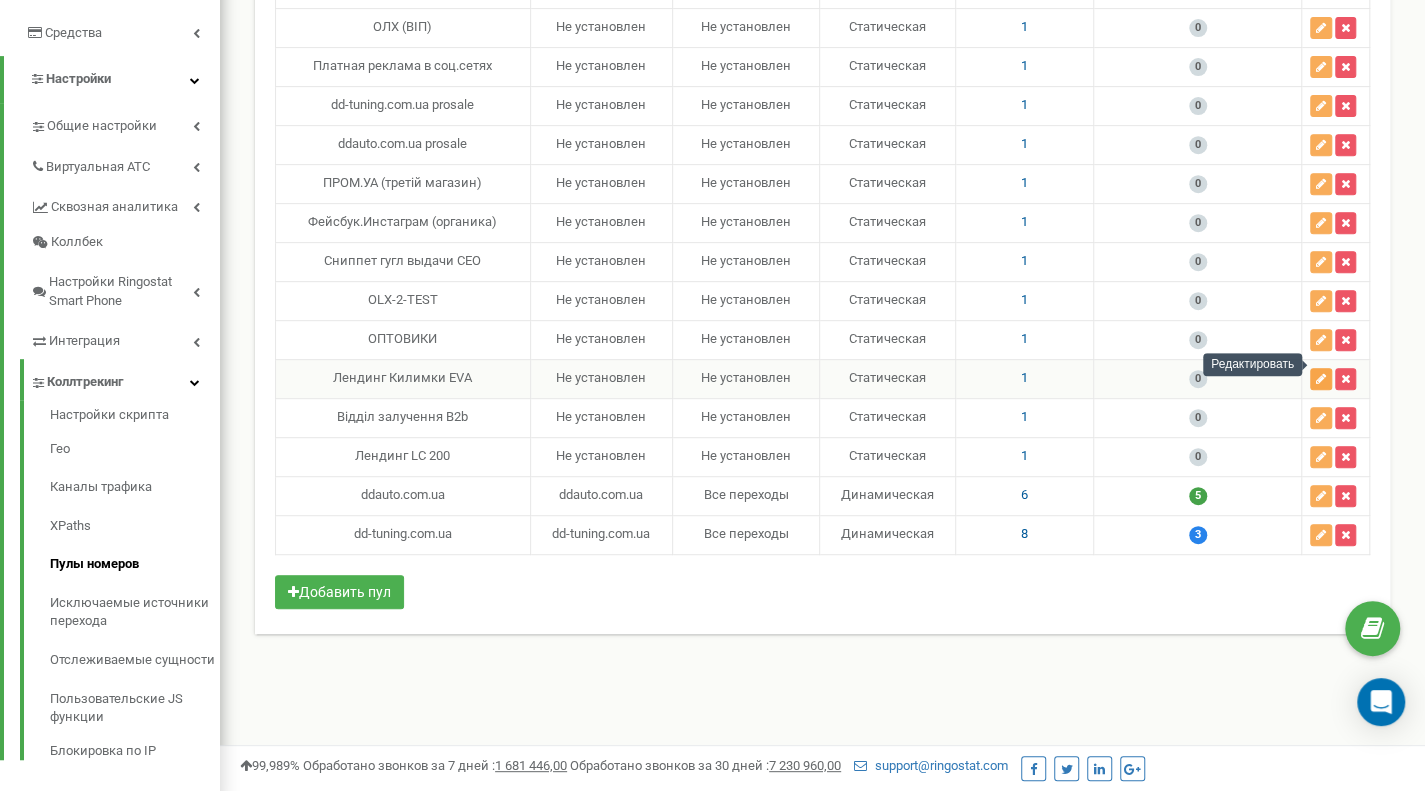 click at bounding box center [1321, 379] 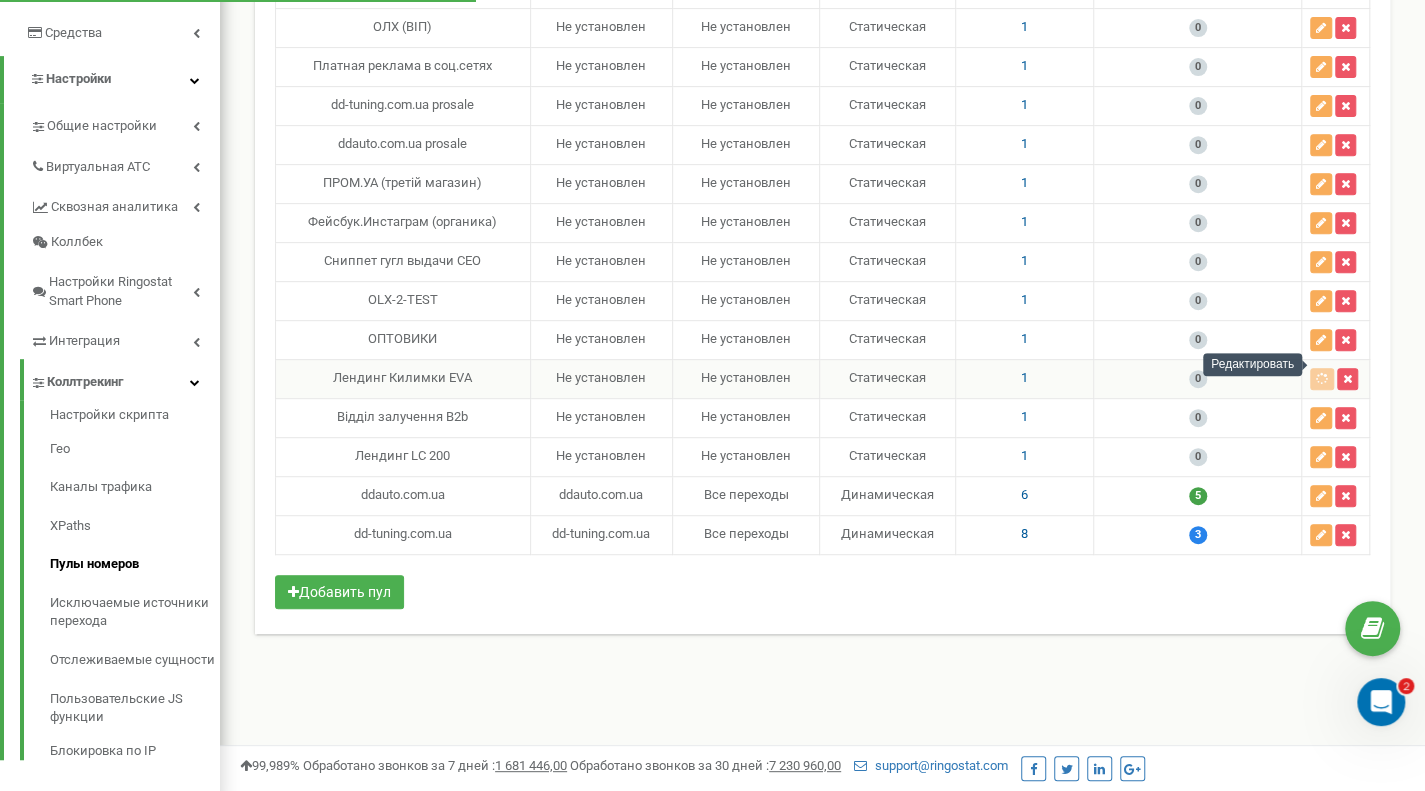 scroll, scrollTop: 0, scrollLeft: 0, axis: both 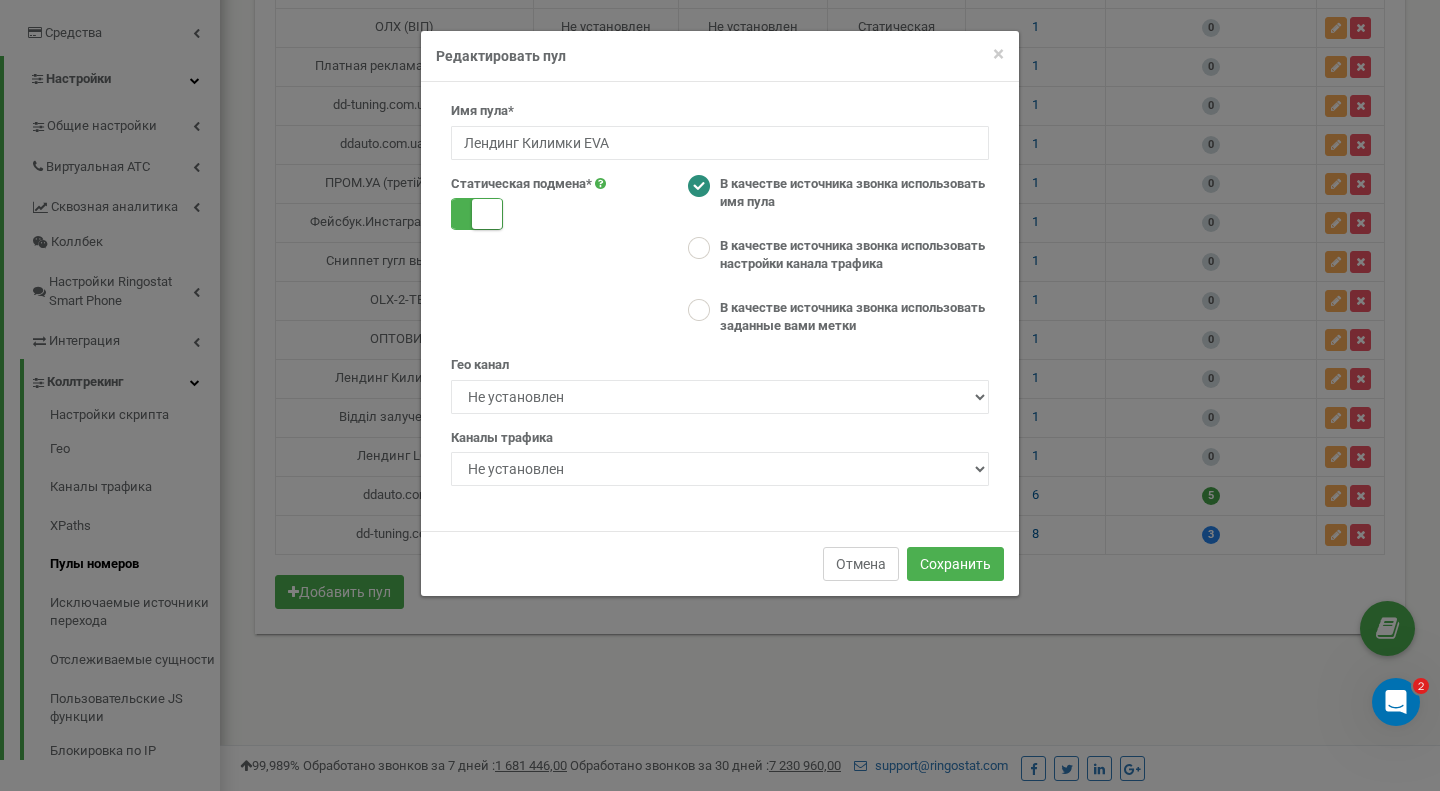 click on "Отмена" at bounding box center [861, 564] 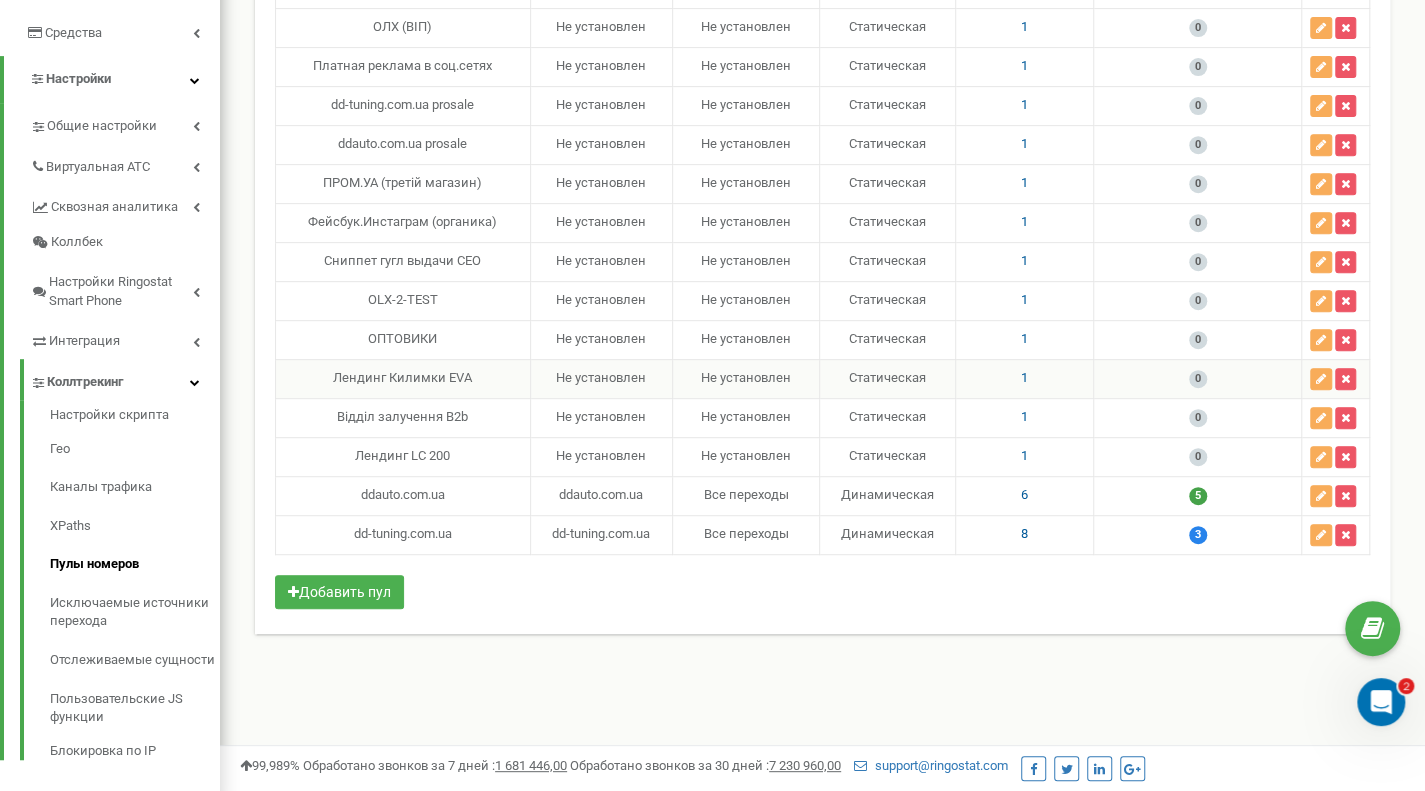 scroll, scrollTop: 388, scrollLeft: 0, axis: vertical 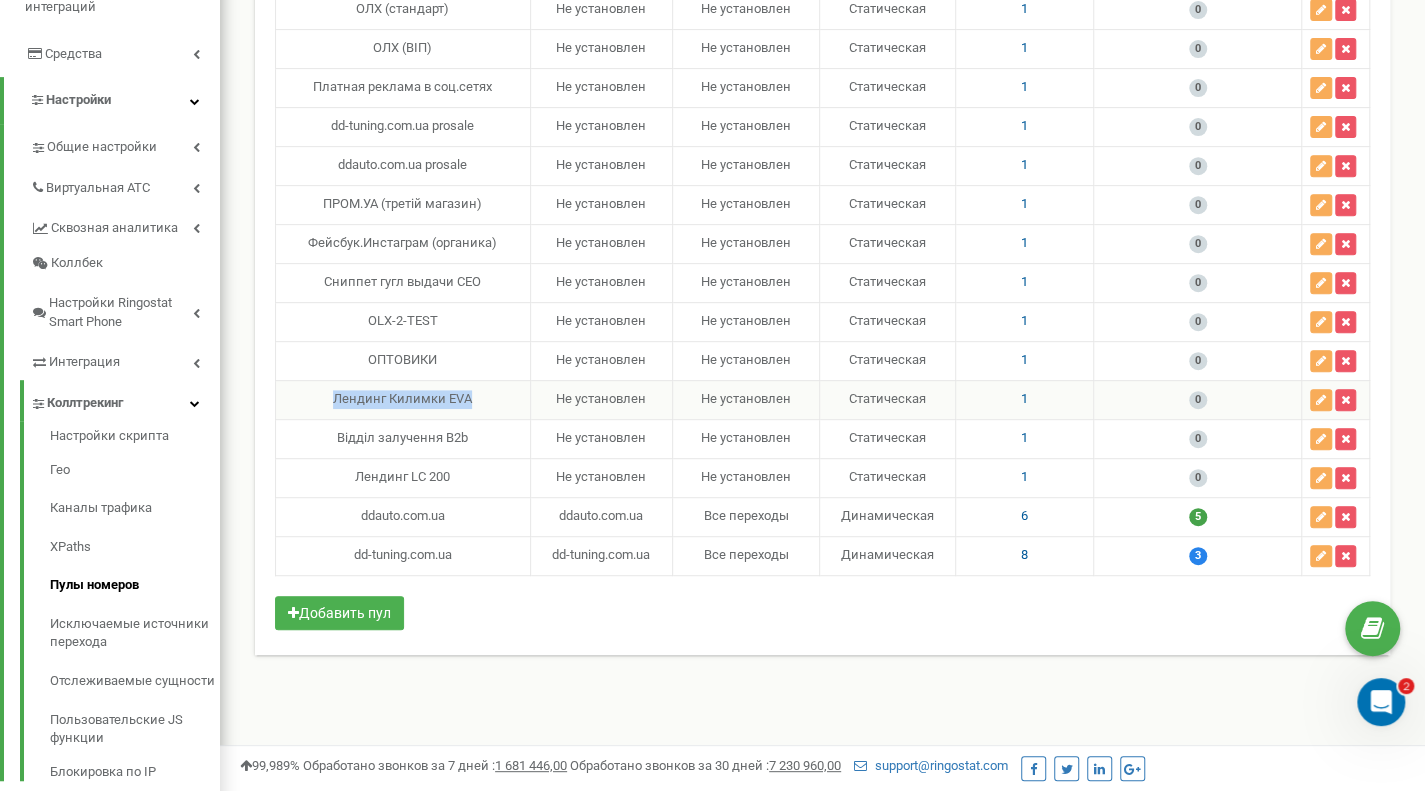 drag, startPoint x: 498, startPoint y: 381, endPoint x: 314, endPoint y: 377, distance: 184.04347 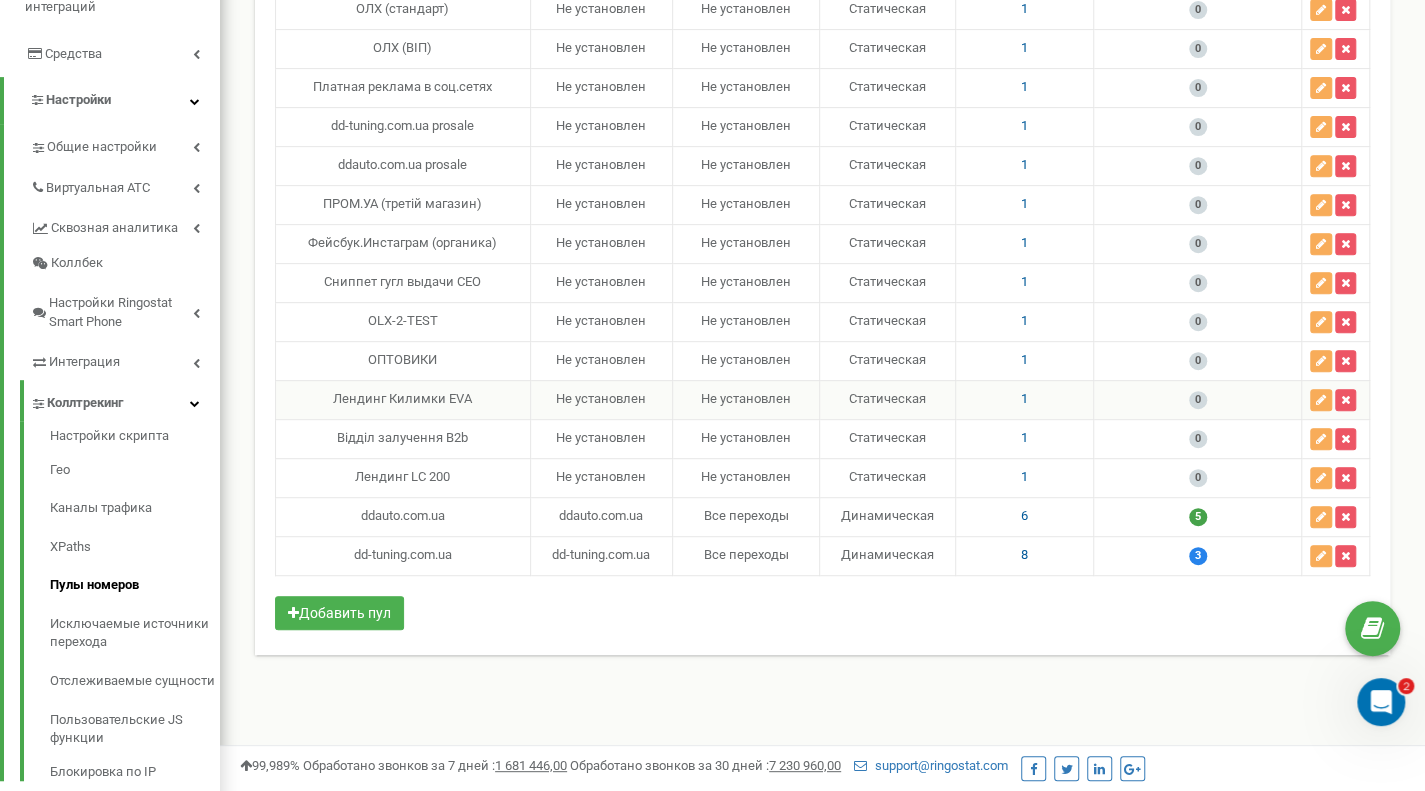 click on "1" at bounding box center [1024, 399] 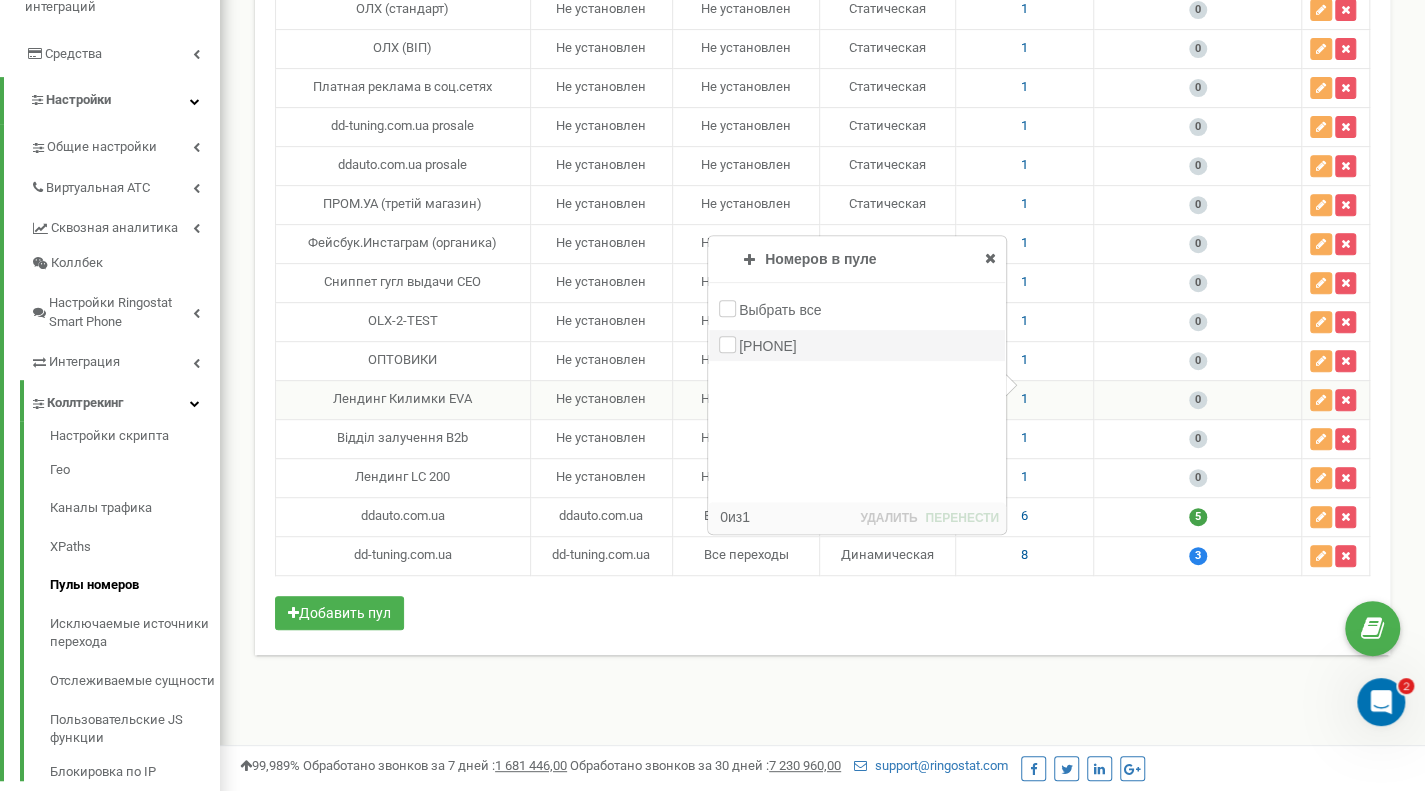 drag, startPoint x: 842, startPoint y: 343, endPoint x: 738, endPoint y: 345, distance: 104.019226 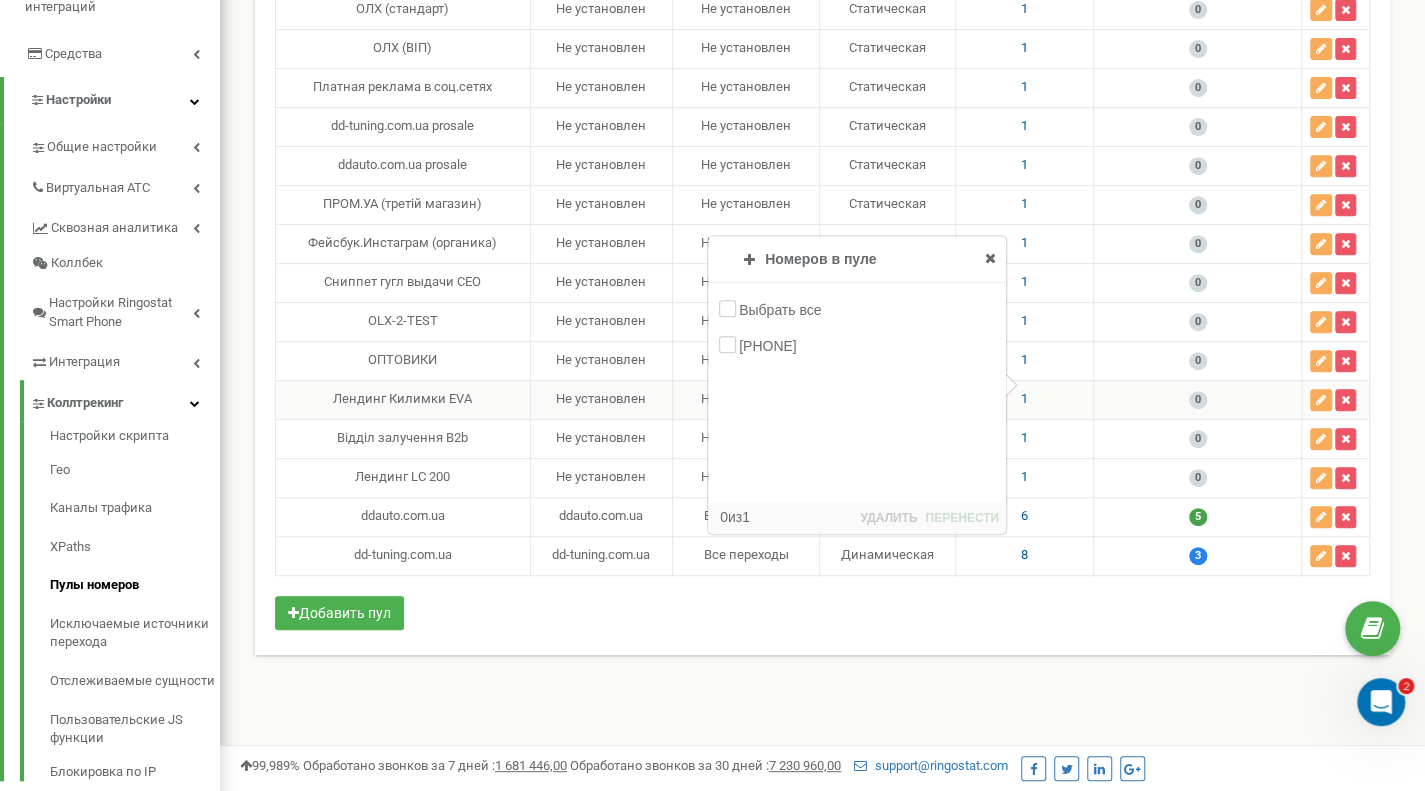 click at bounding box center [990, 258] 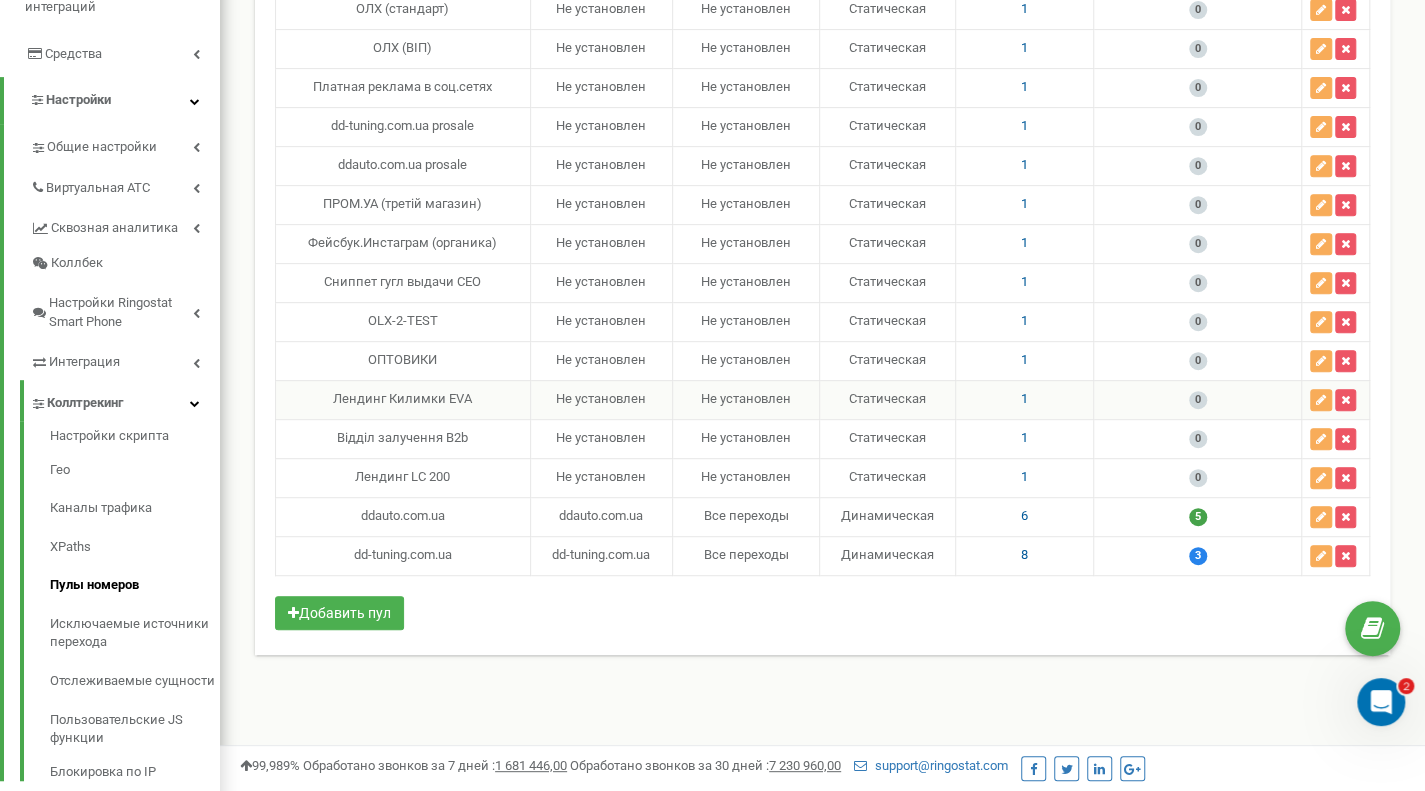 click on "1" at bounding box center (1024, 398) 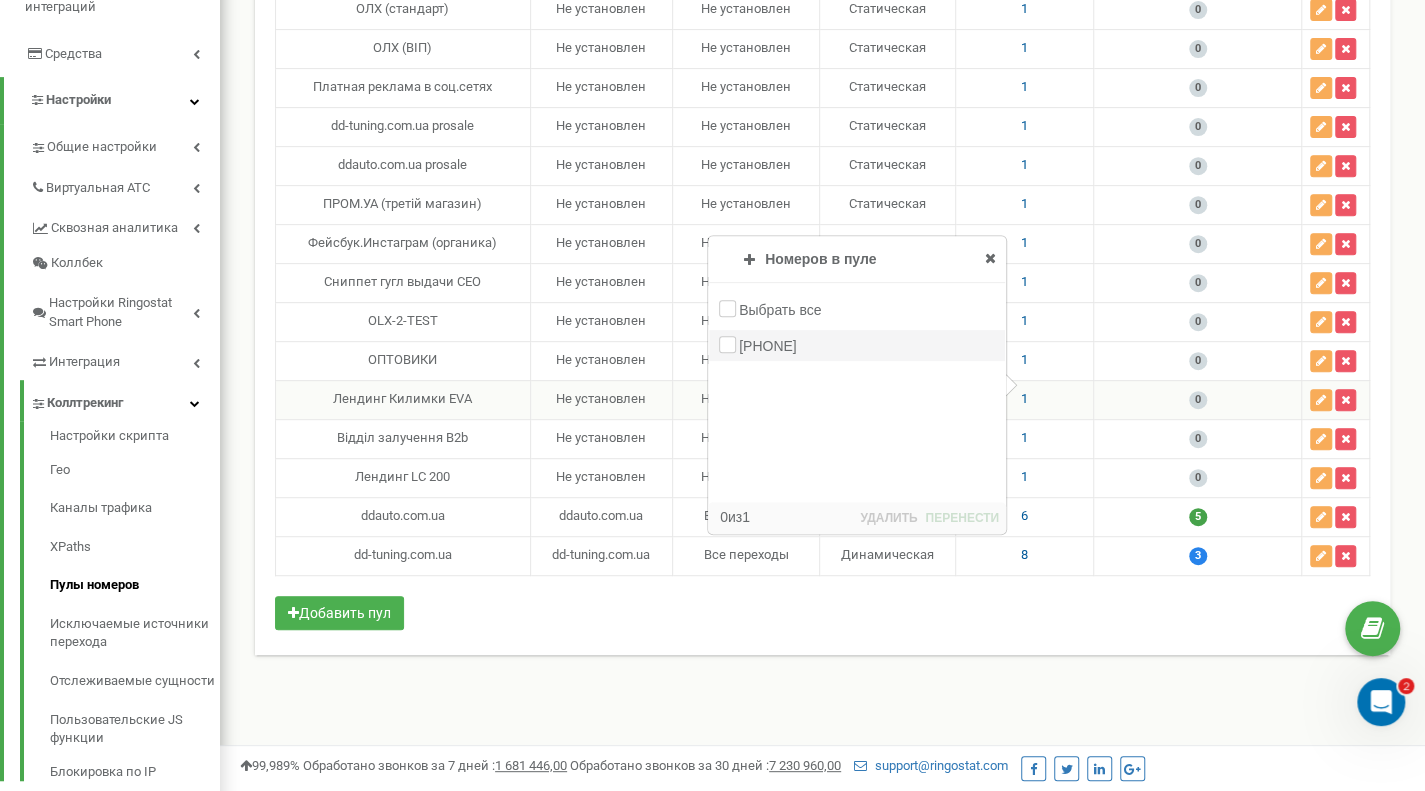drag, startPoint x: 860, startPoint y: 342, endPoint x: 740, endPoint y: 344, distance: 120.01666 